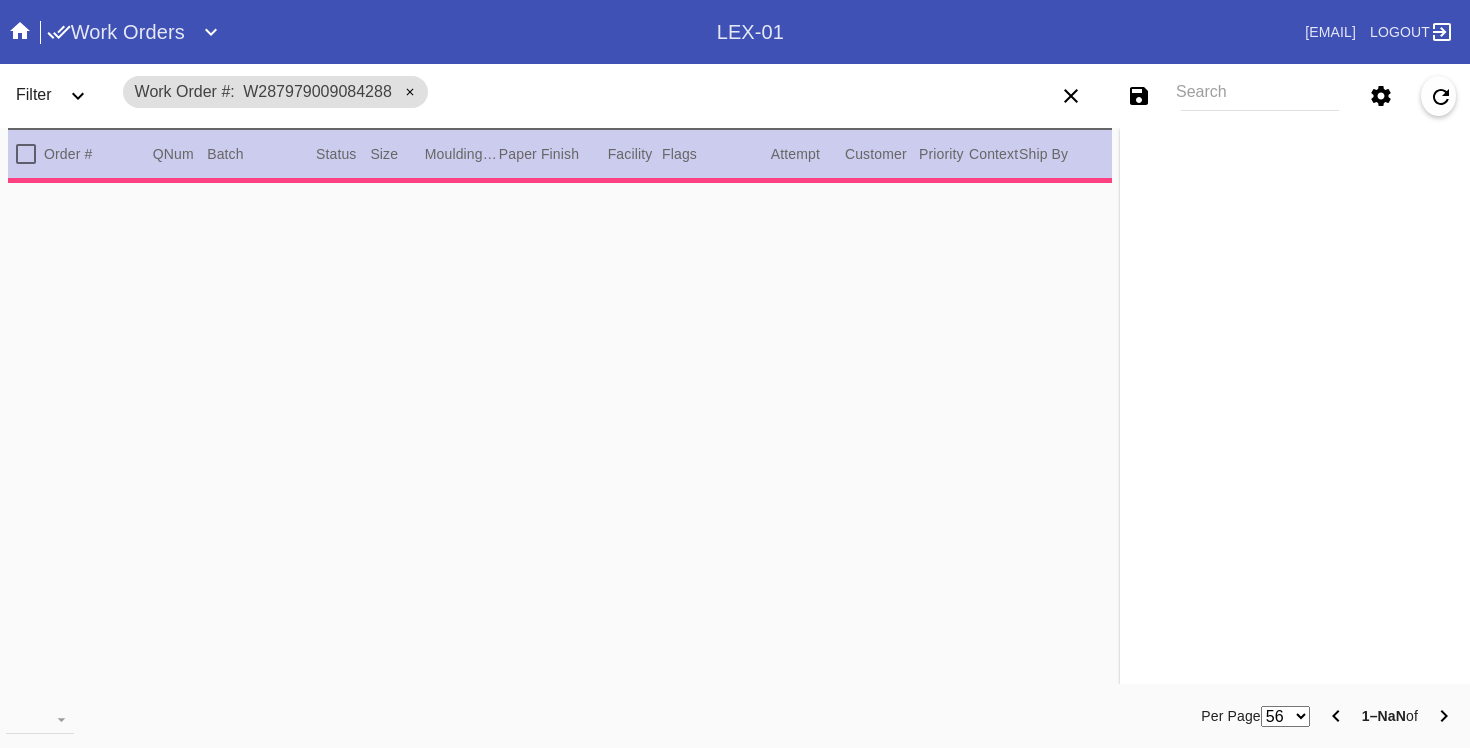 scroll, scrollTop: 0, scrollLeft: 0, axis: both 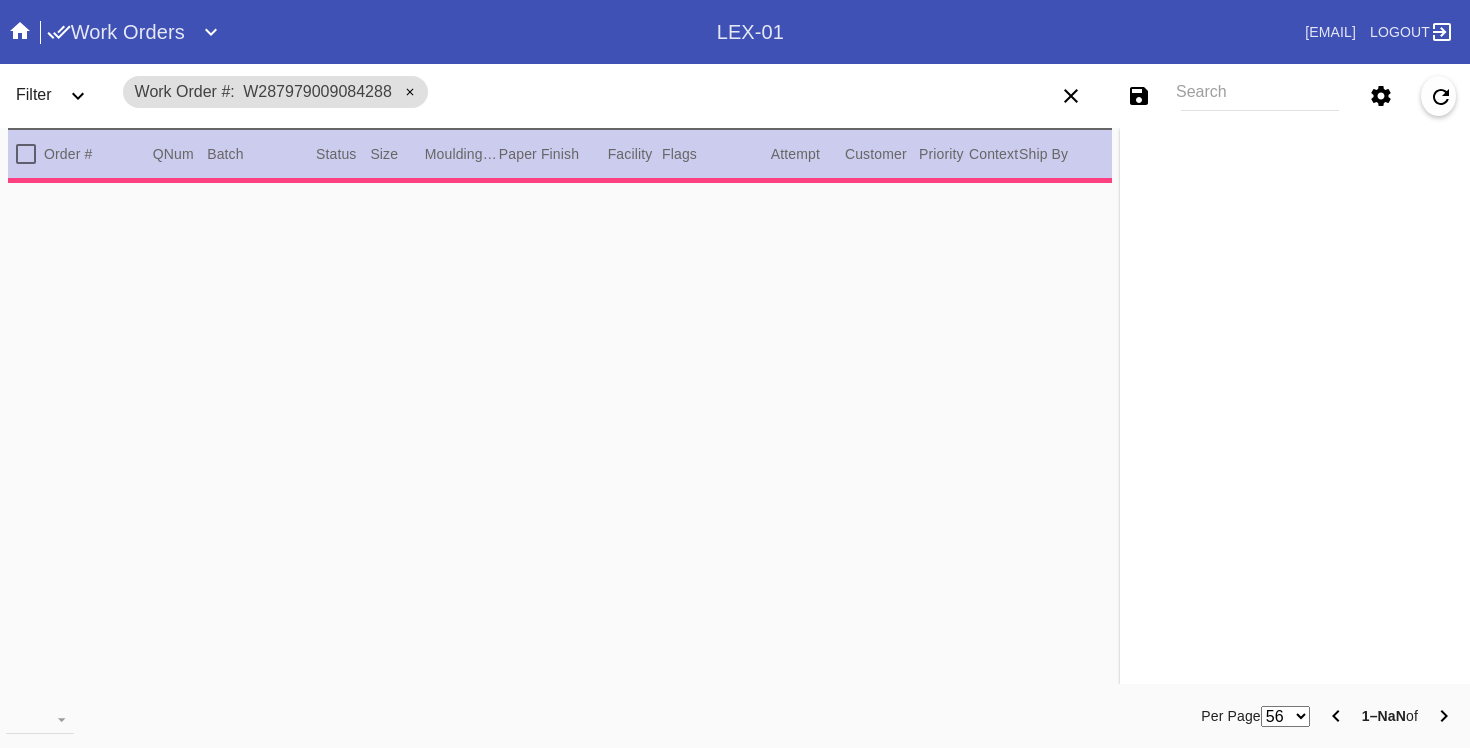 type on "2.0" 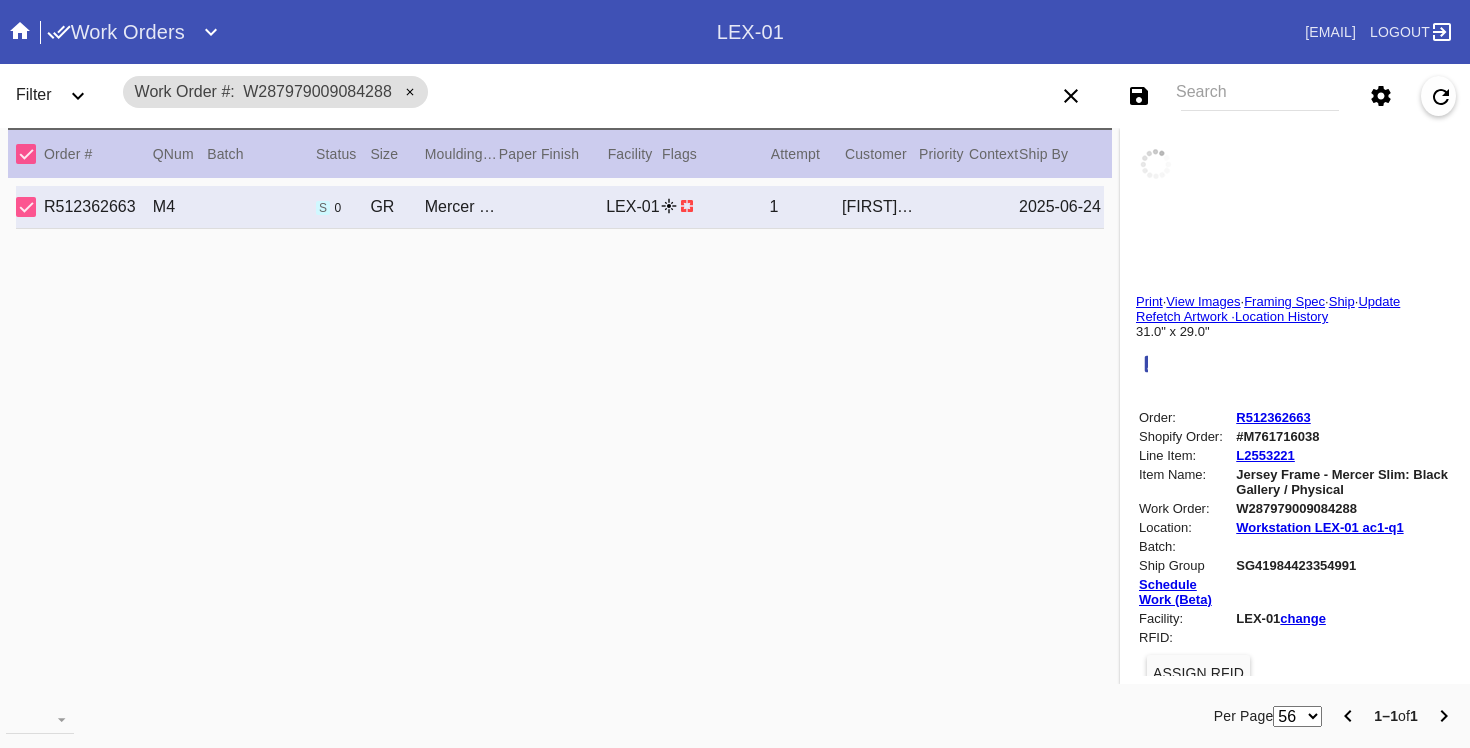 type on "Calgary Flames" 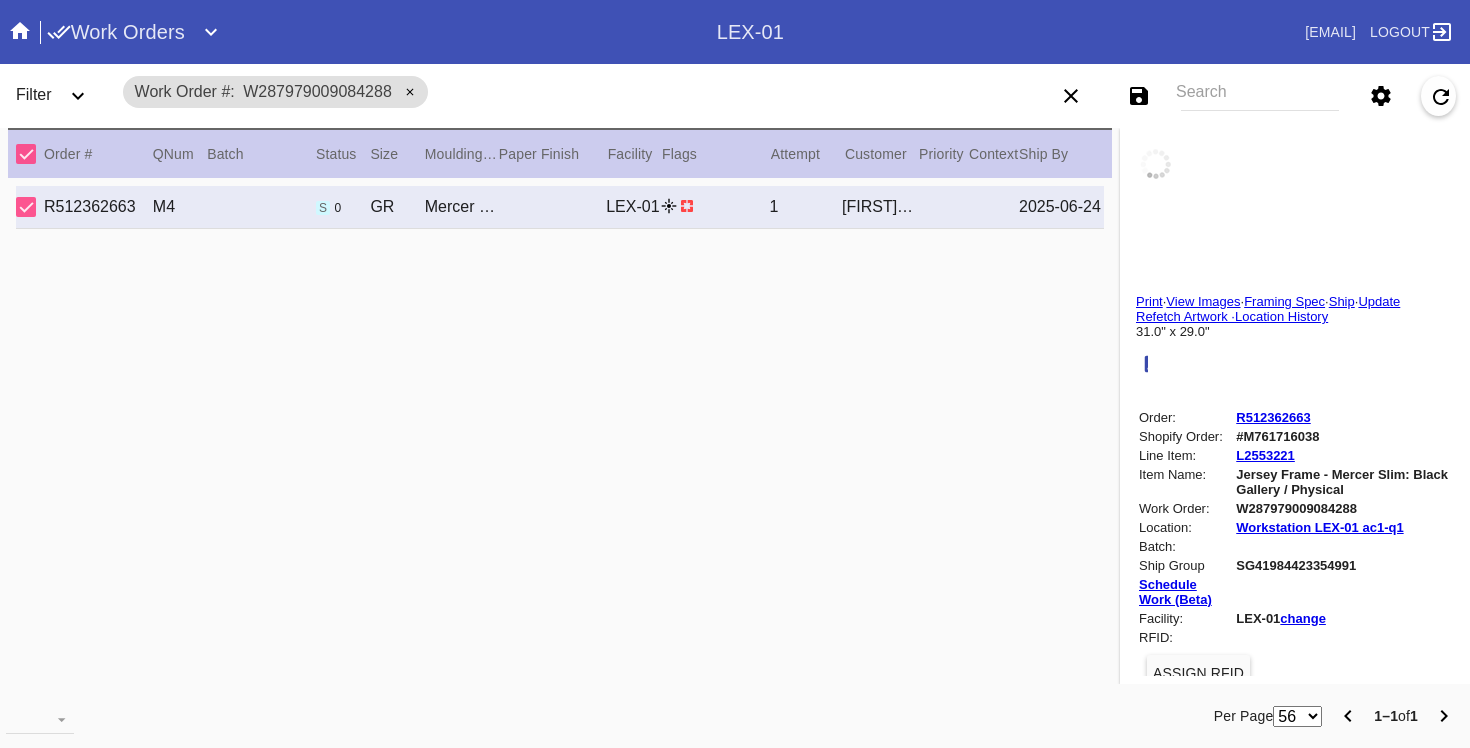 type on "2024-2025" 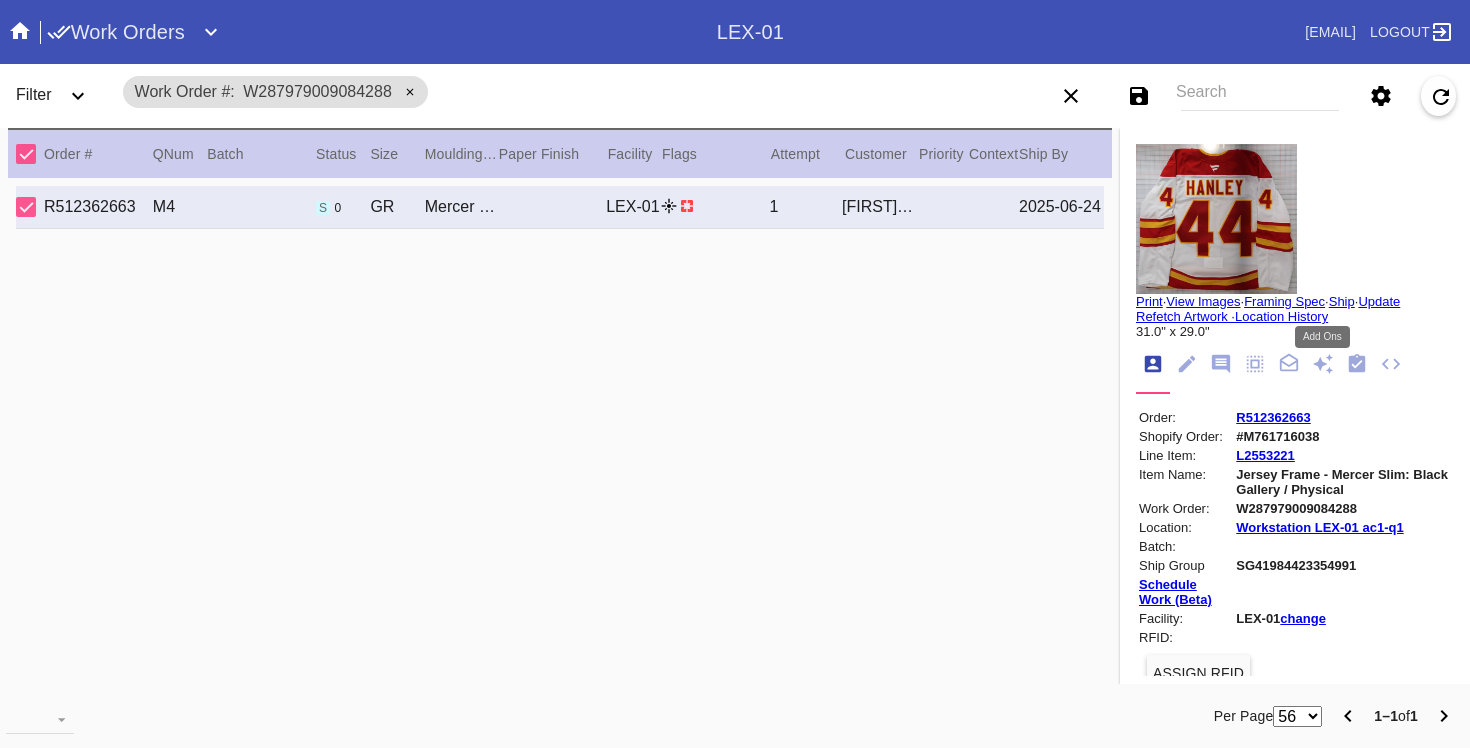 click 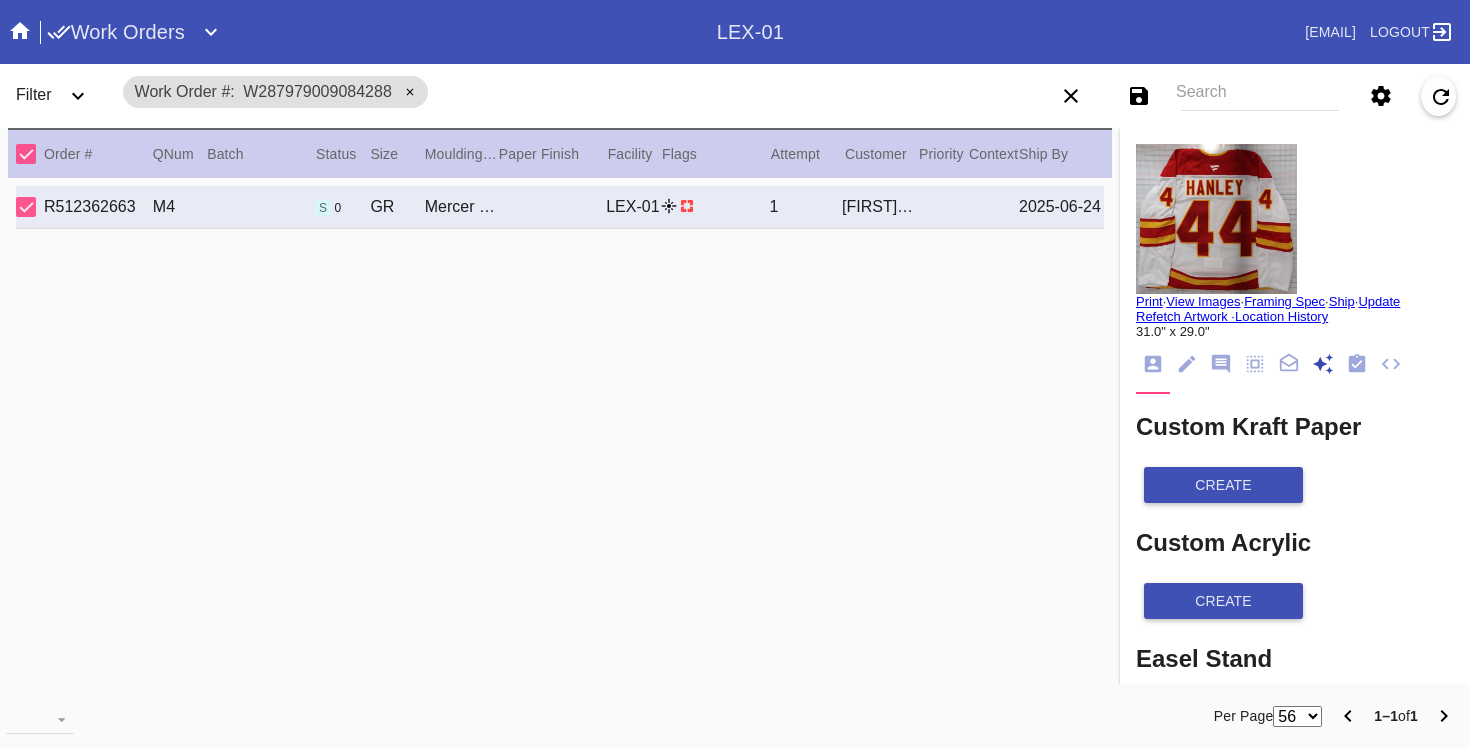 scroll, scrollTop: 271, scrollLeft: 0, axis: vertical 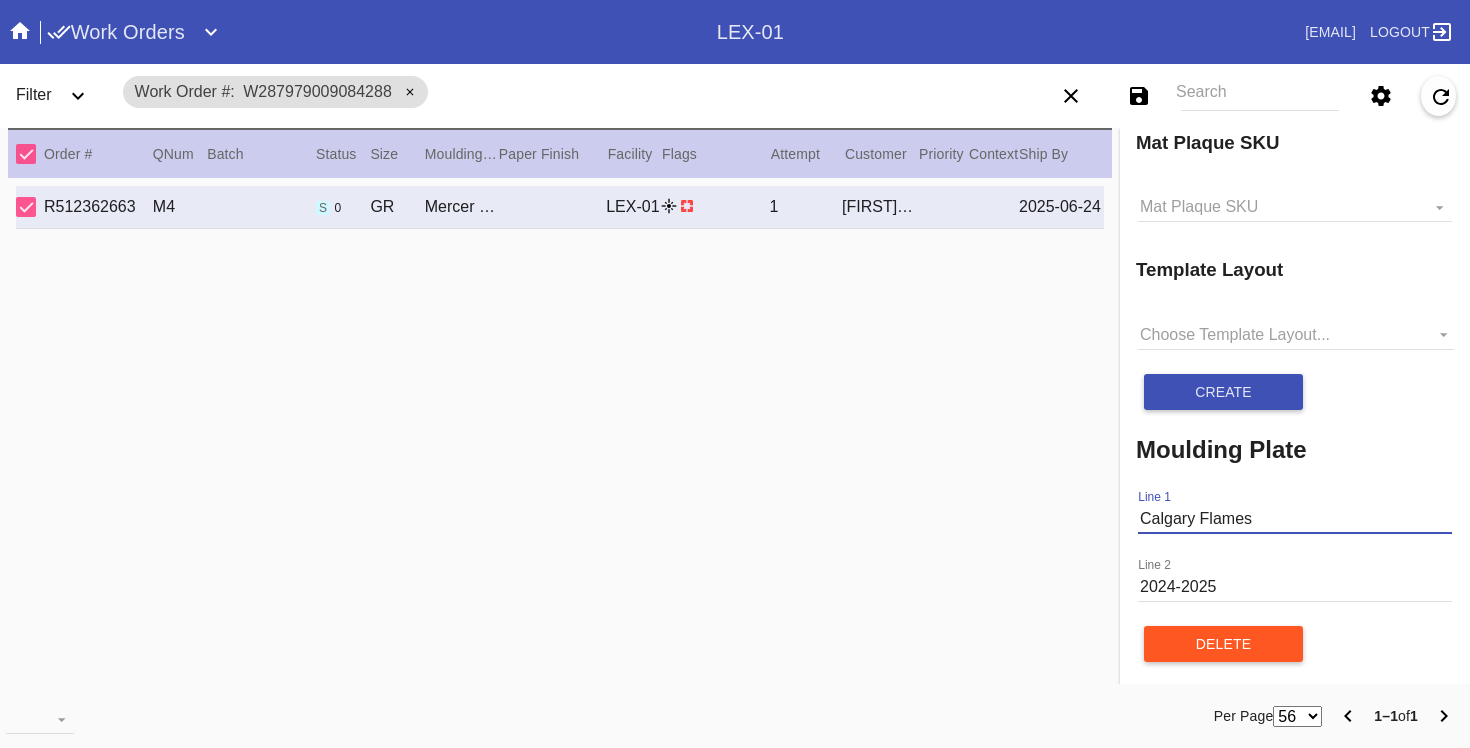 drag, startPoint x: 1266, startPoint y: 517, endPoint x: 1087, endPoint y: 512, distance: 179.06982 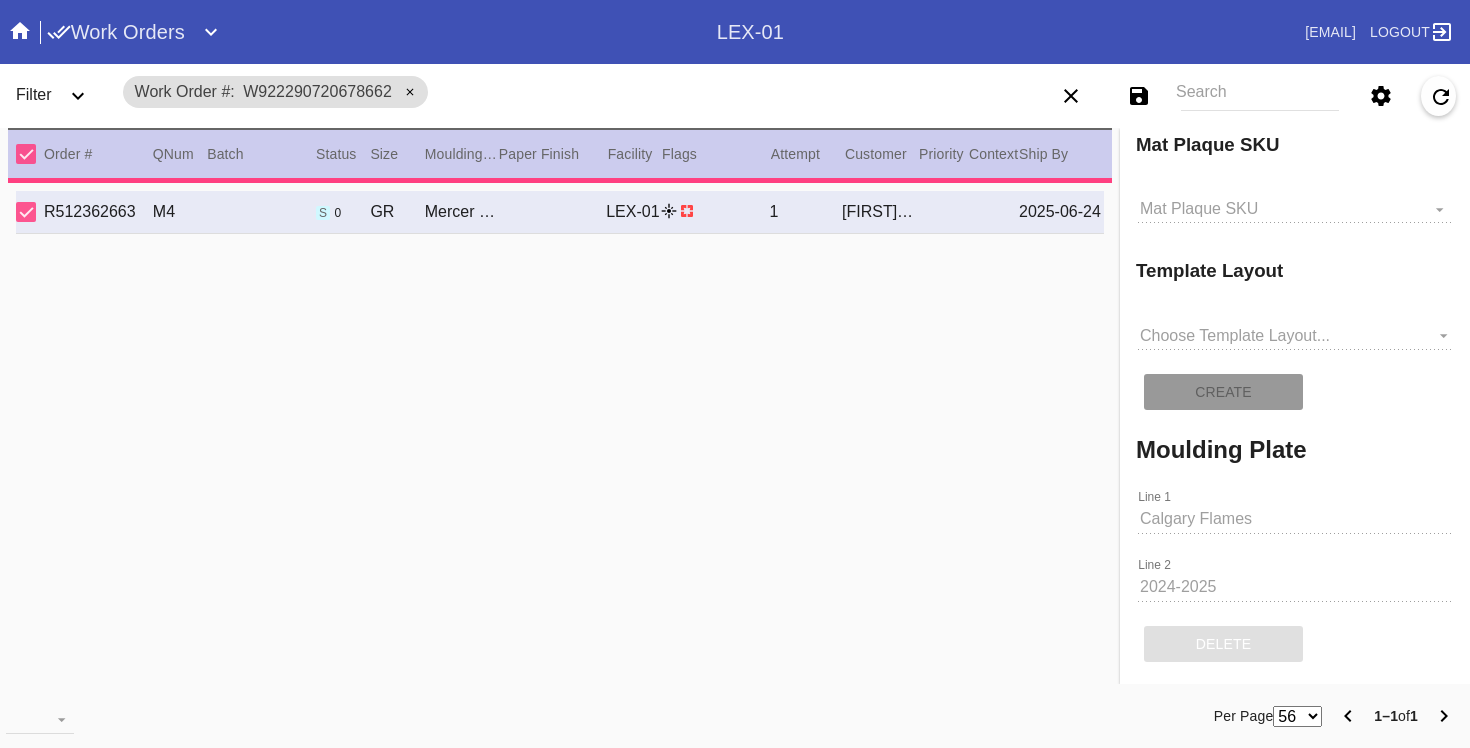 type on "28.0" 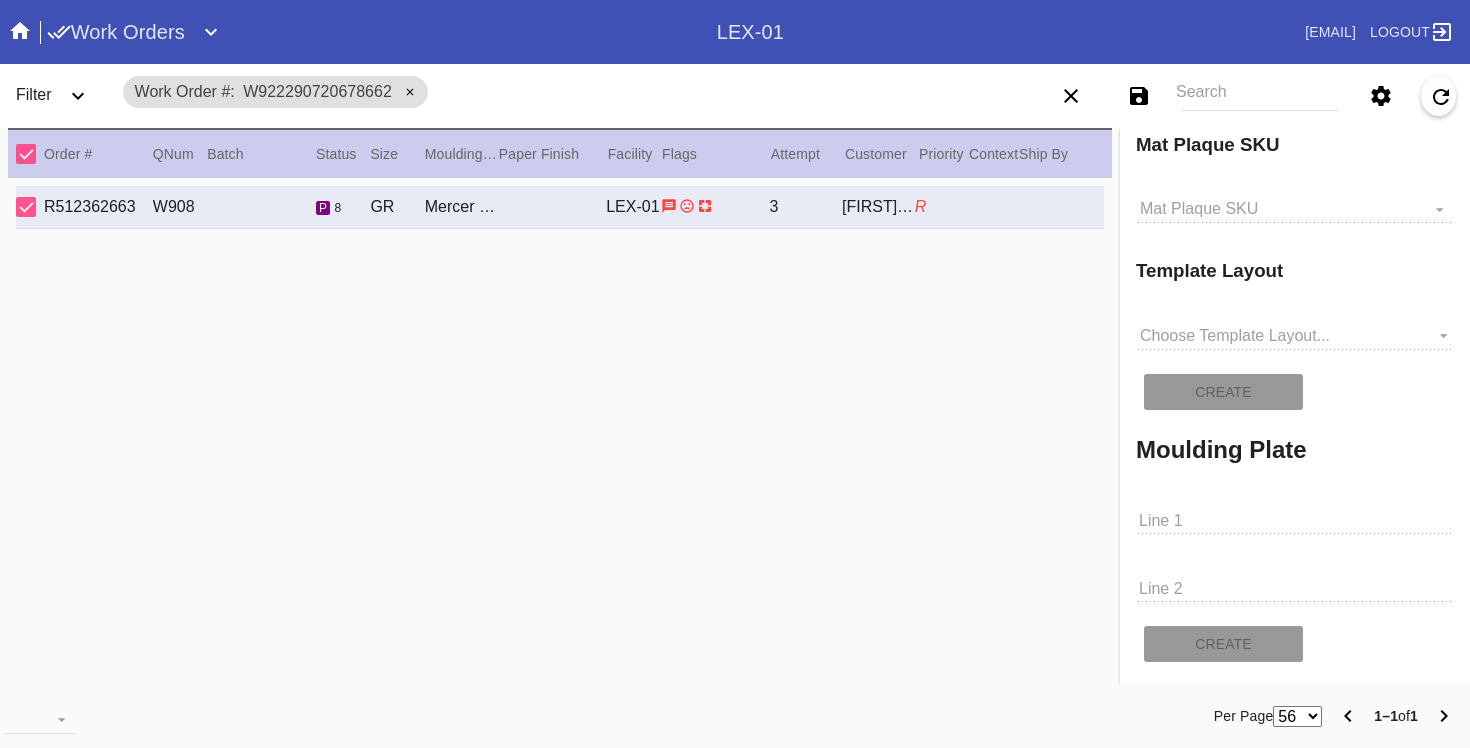 scroll, scrollTop: 2120, scrollLeft: 0, axis: vertical 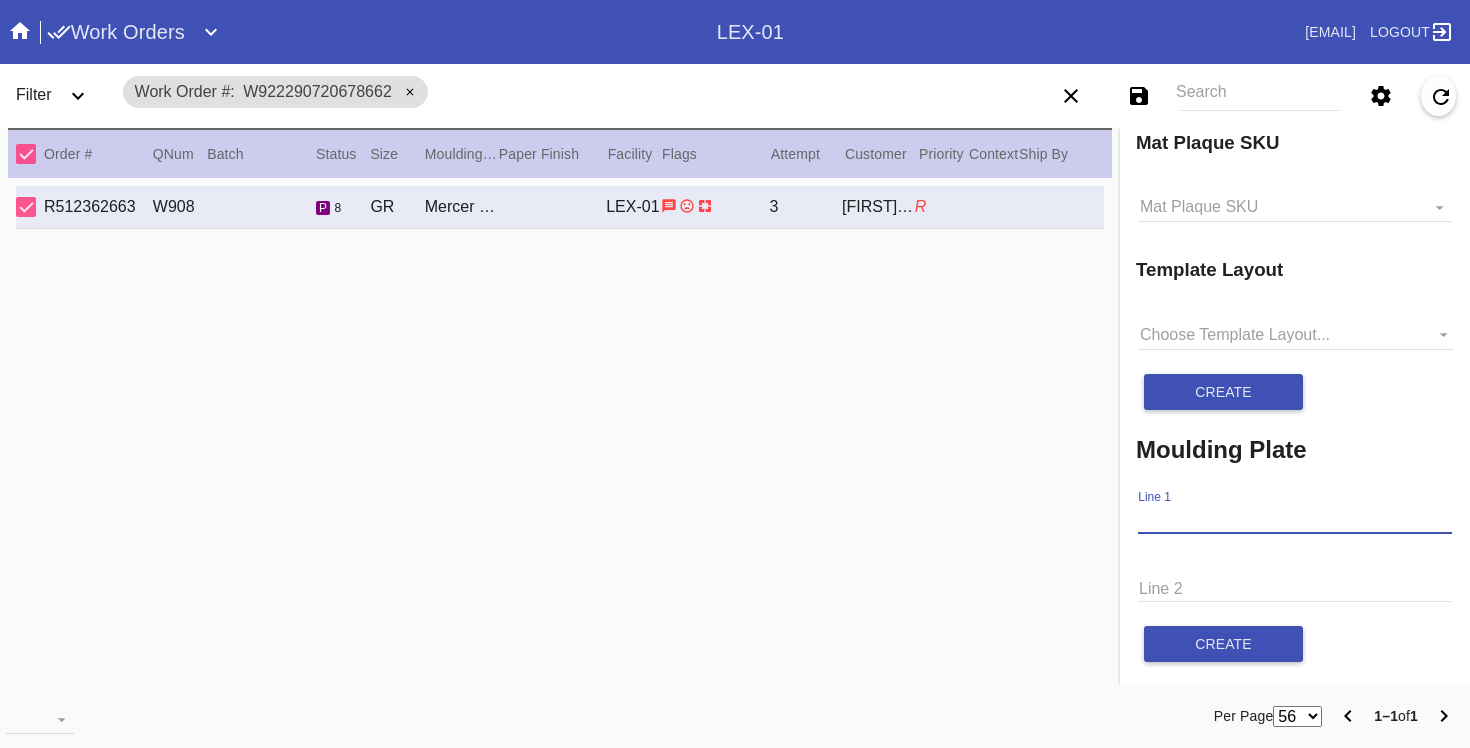 click on "Line 1" at bounding box center (1295, 519) 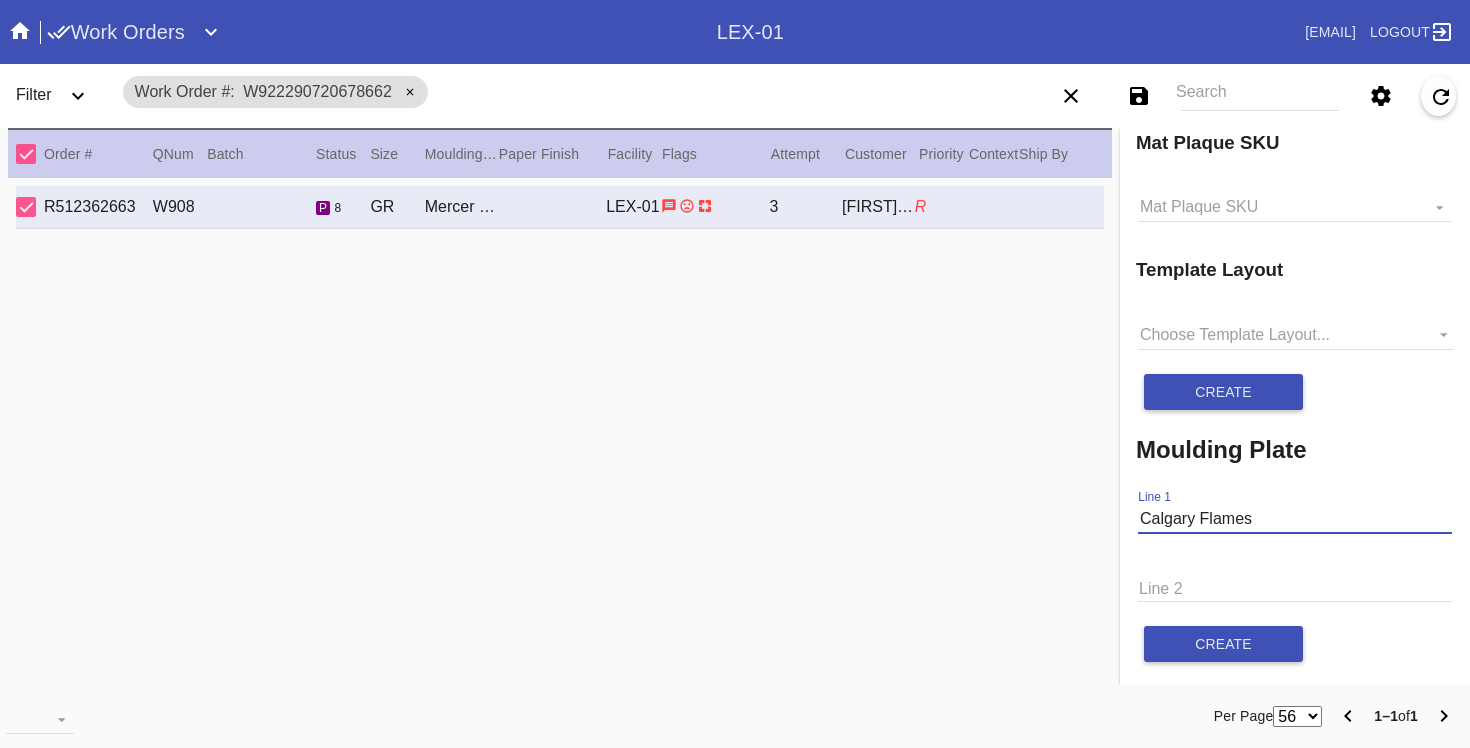 type on "Calgary Flames" 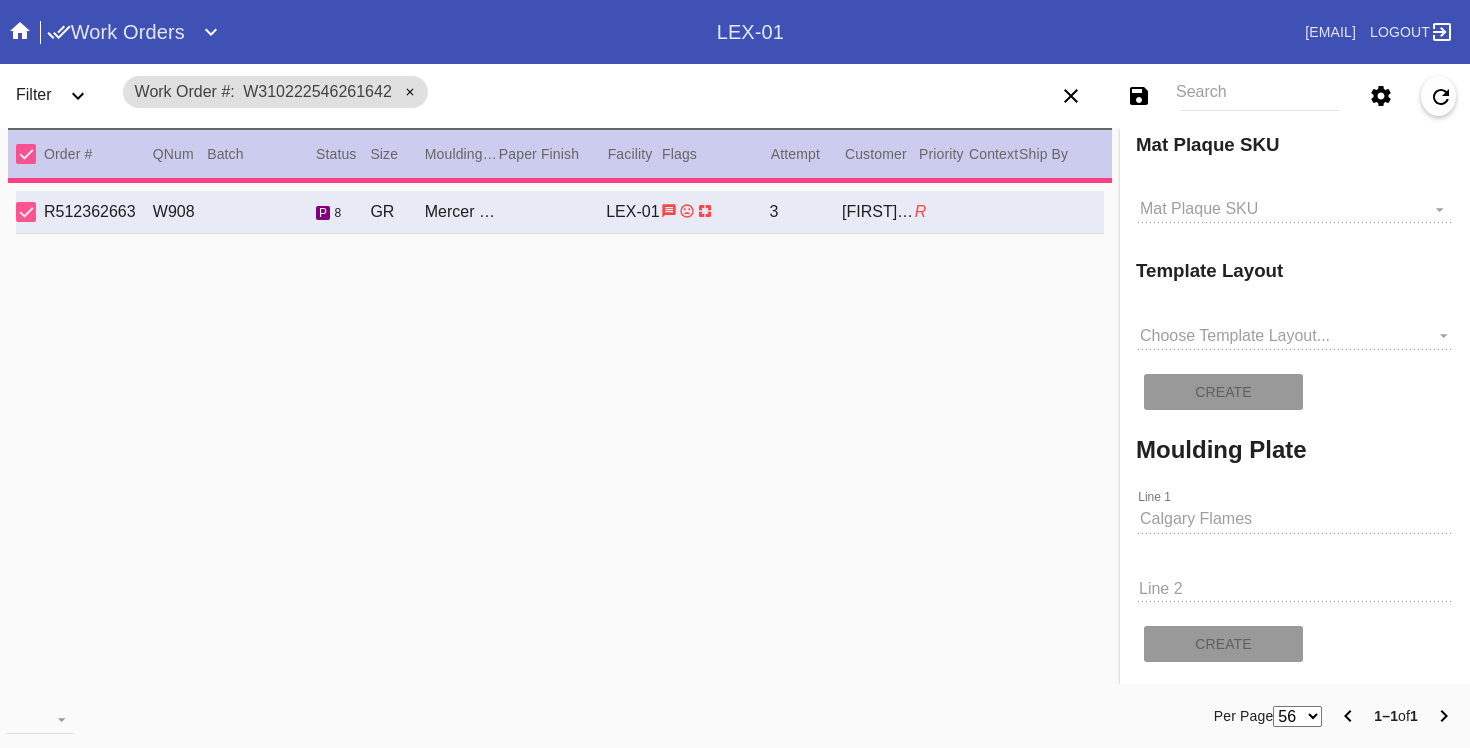 scroll, scrollTop: 2116, scrollLeft: 0, axis: vertical 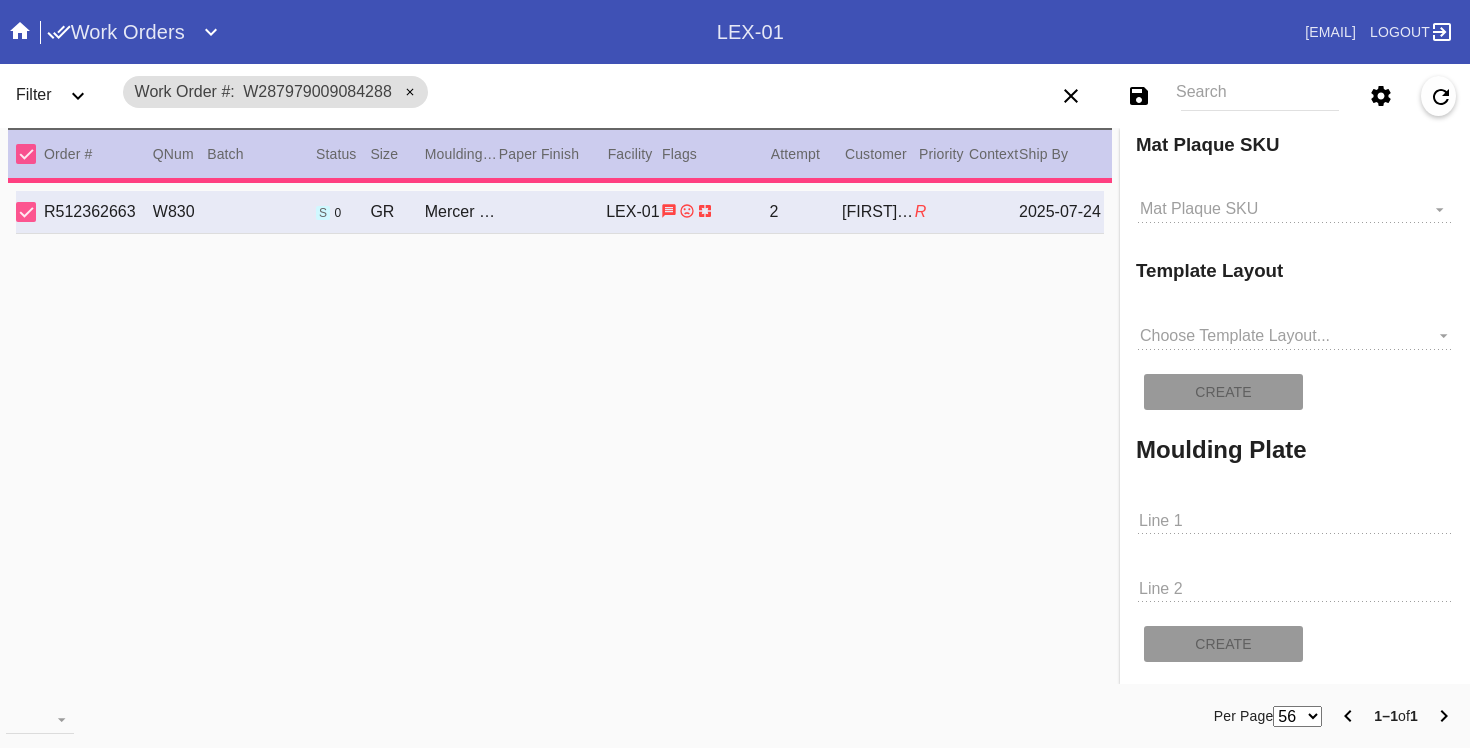 type on "31.0" 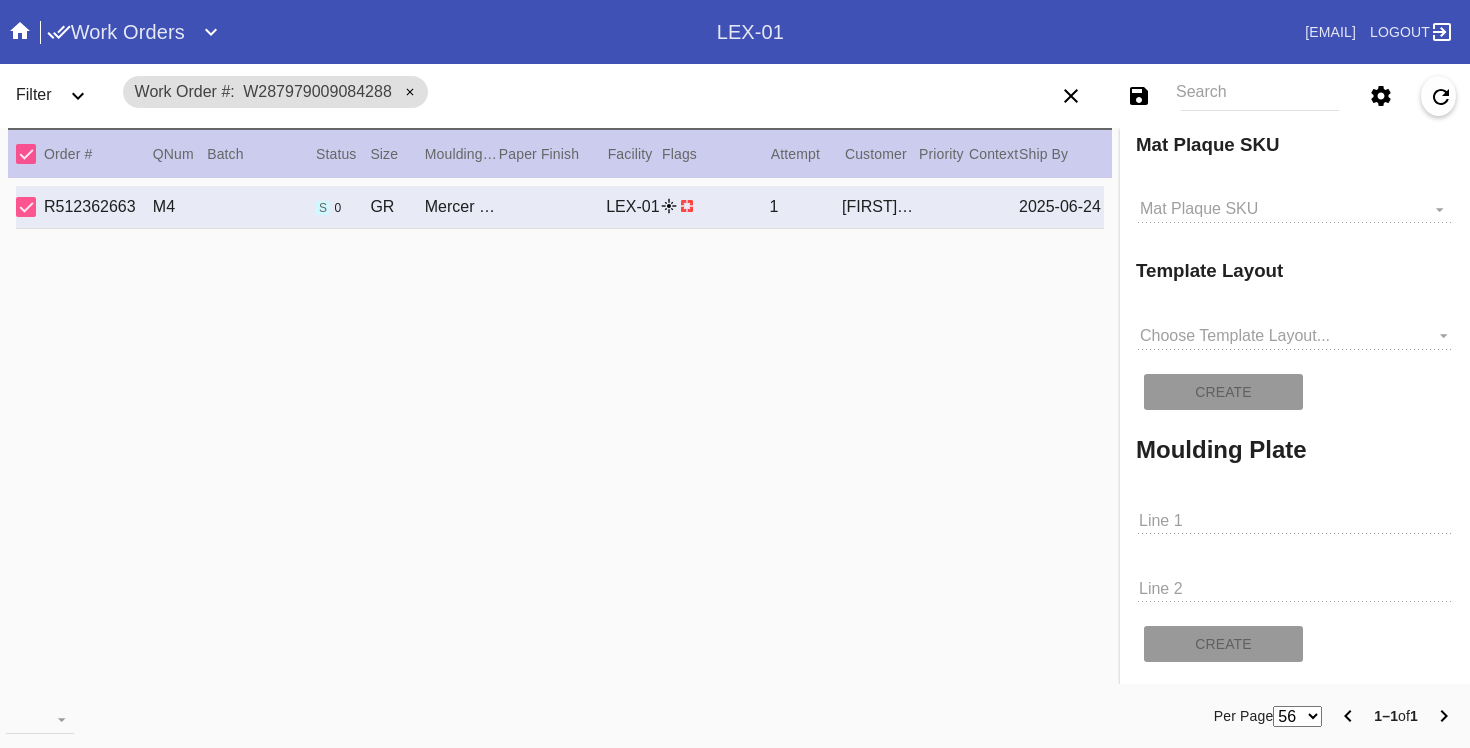 type on "Calgary Flames" 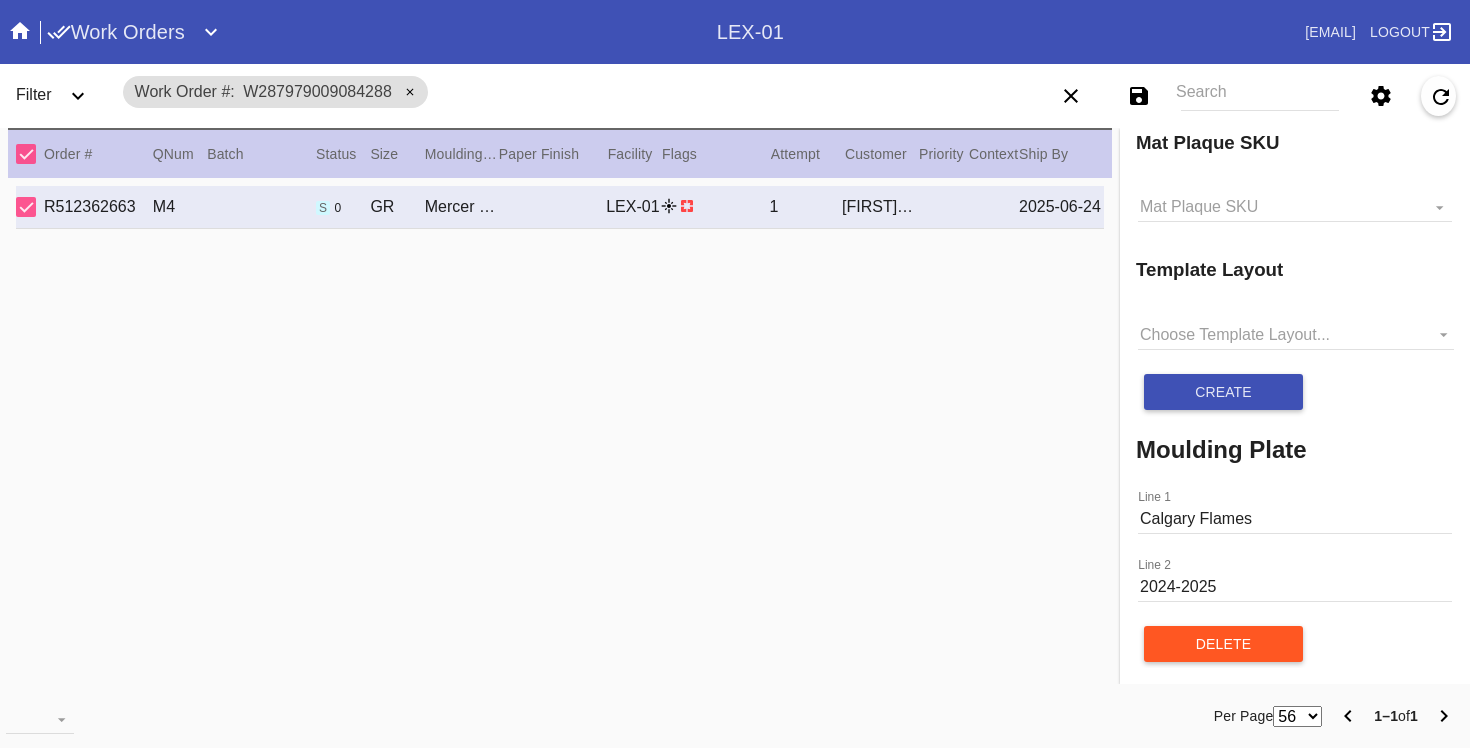 scroll, scrollTop: 2120, scrollLeft: 0, axis: vertical 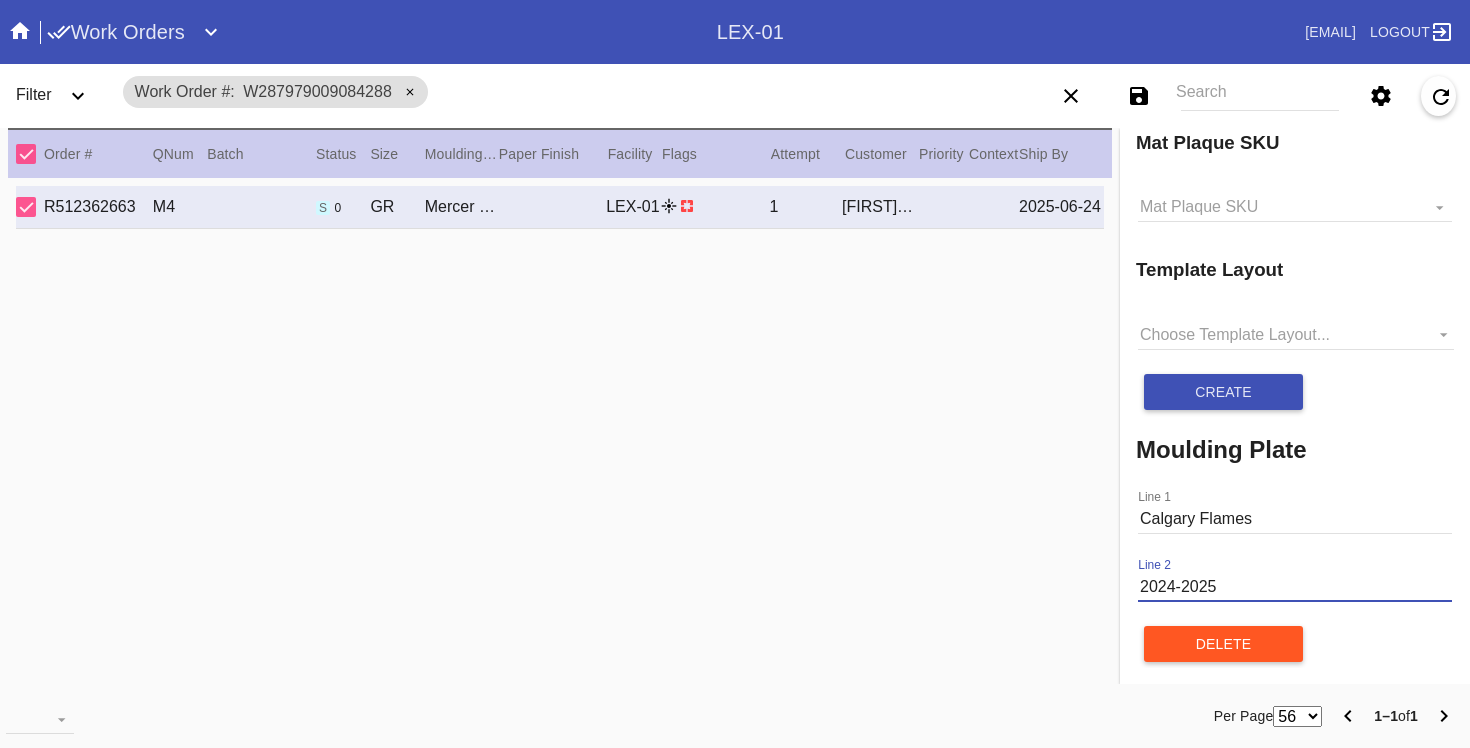 drag, startPoint x: 1234, startPoint y: 598, endPoint x: 1108, endPoint y: 593, distance: 126.09917 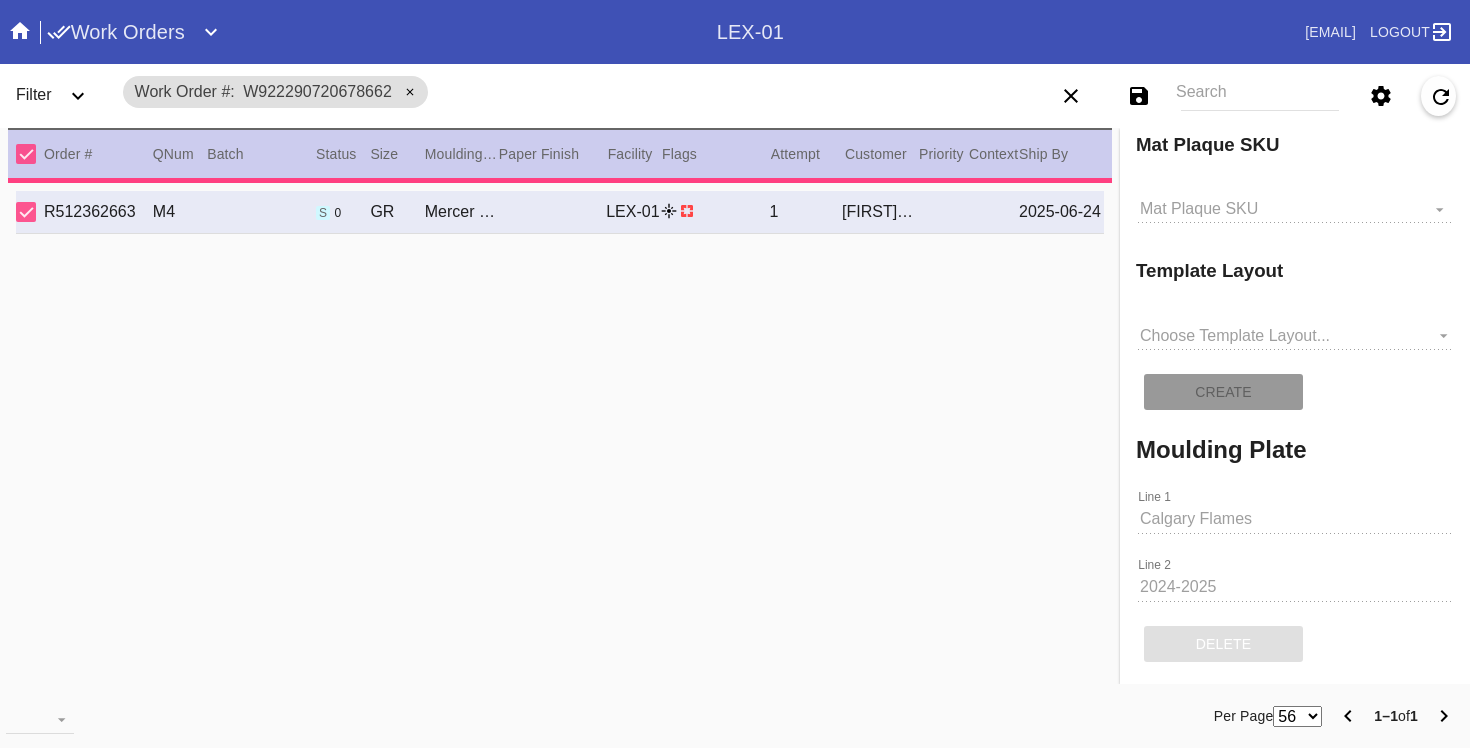 type on "28.0" 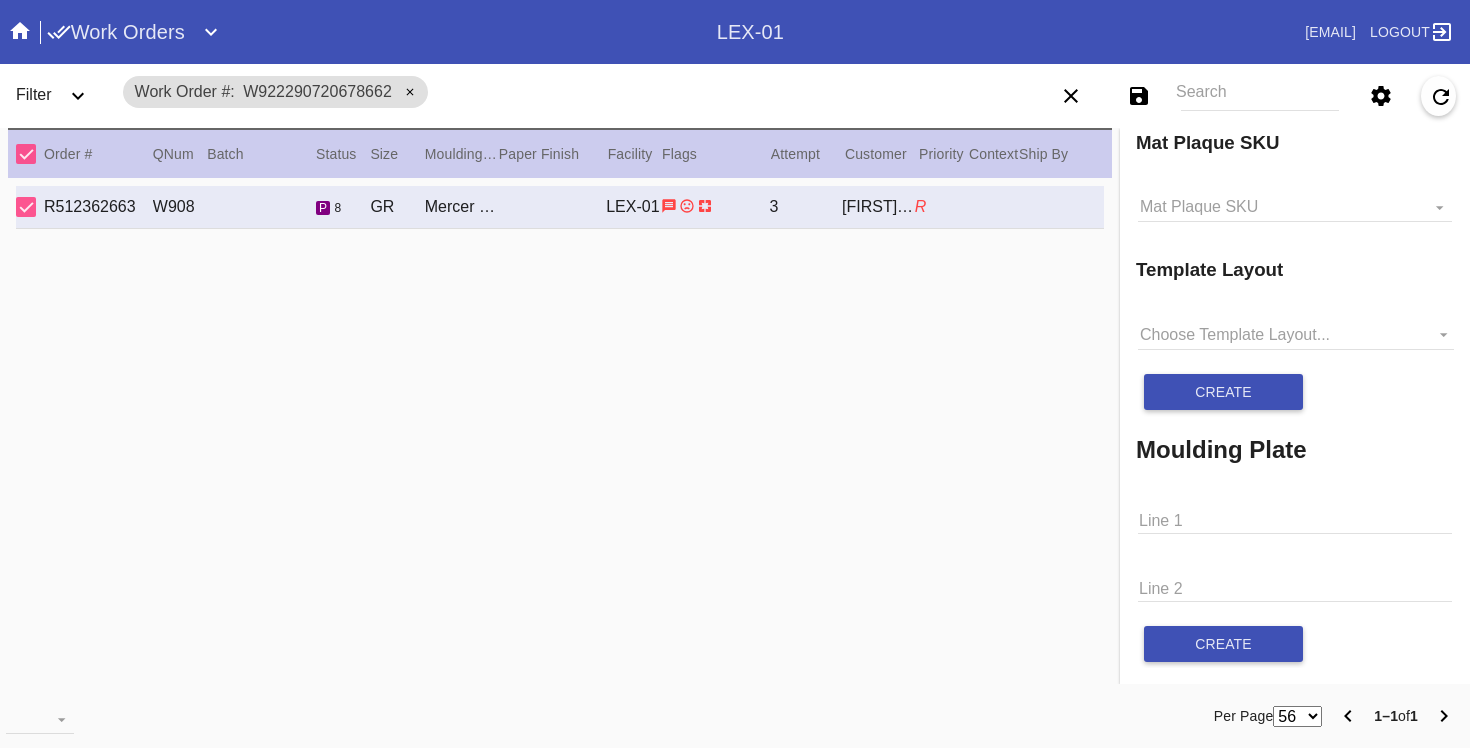 scroll, scrollTop: 2120, scrollLeft: 0, axis: vertical 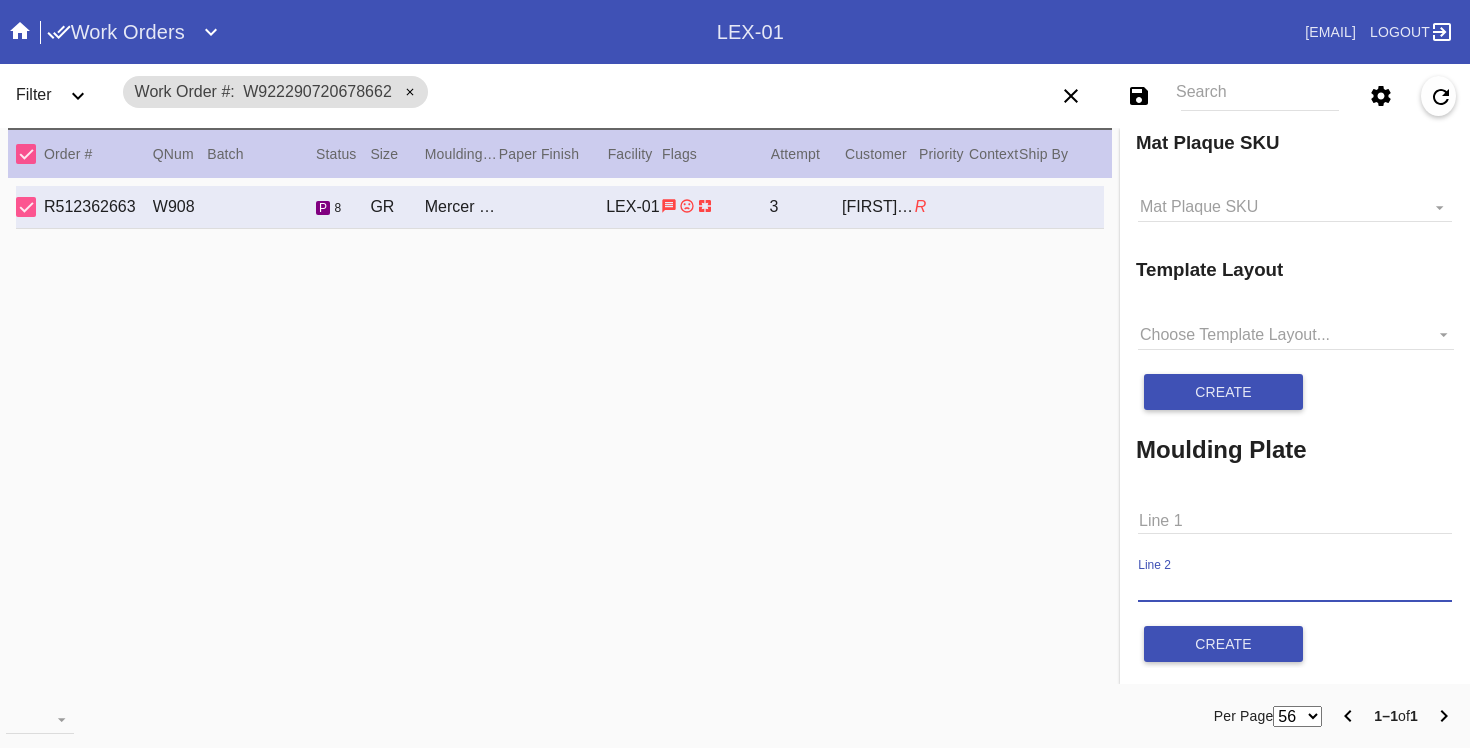 click on "Line 2" at bounding box center (1295, 587) 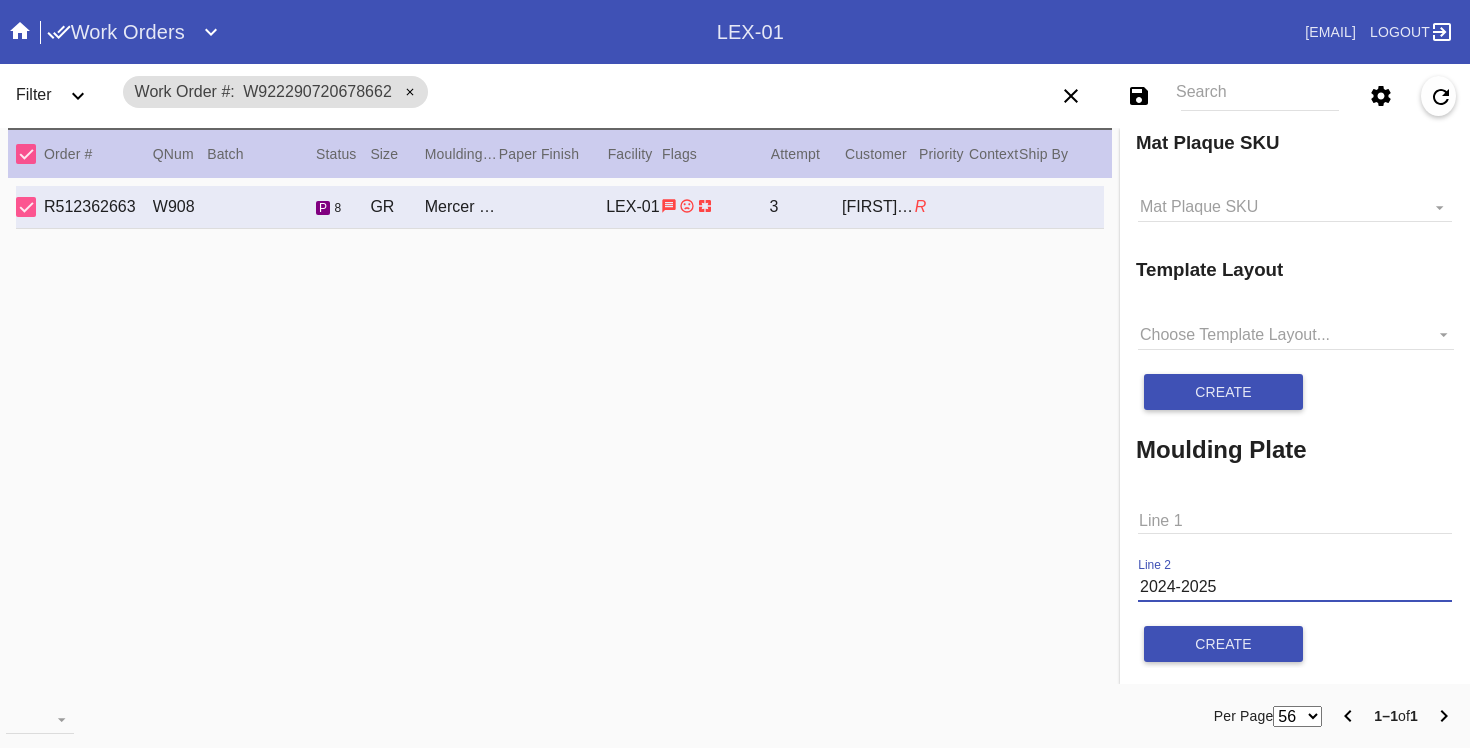 type on "2024-2025" 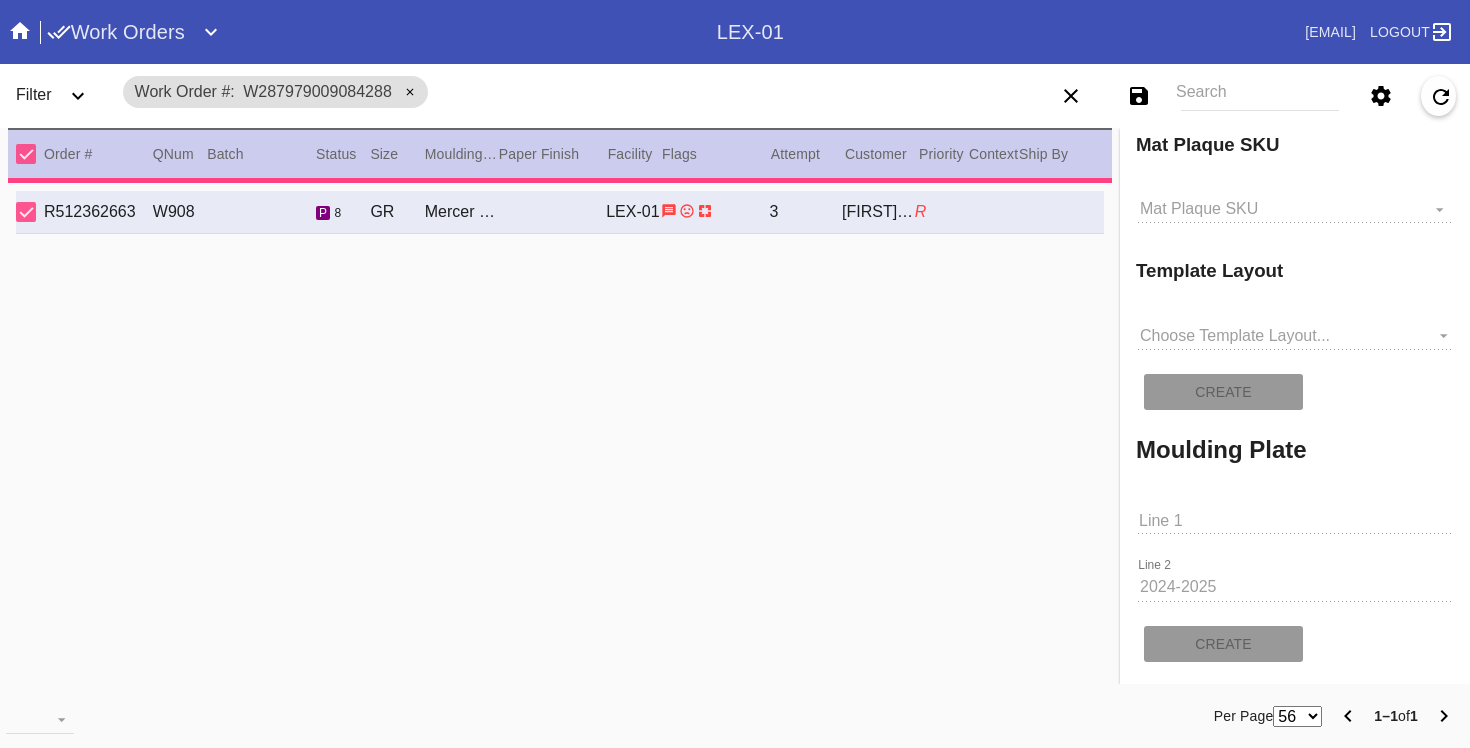 type on "31.0" 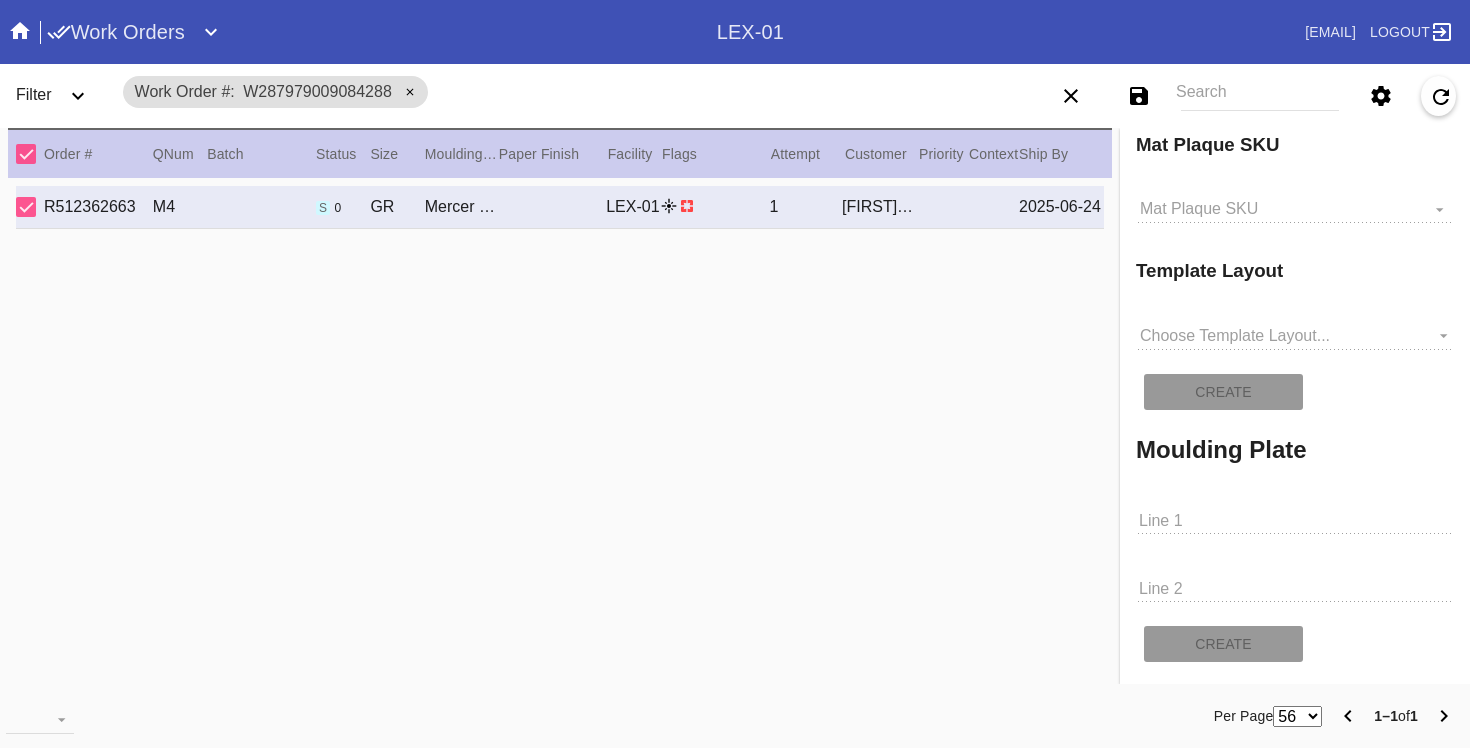 type on "Calgary Flames" 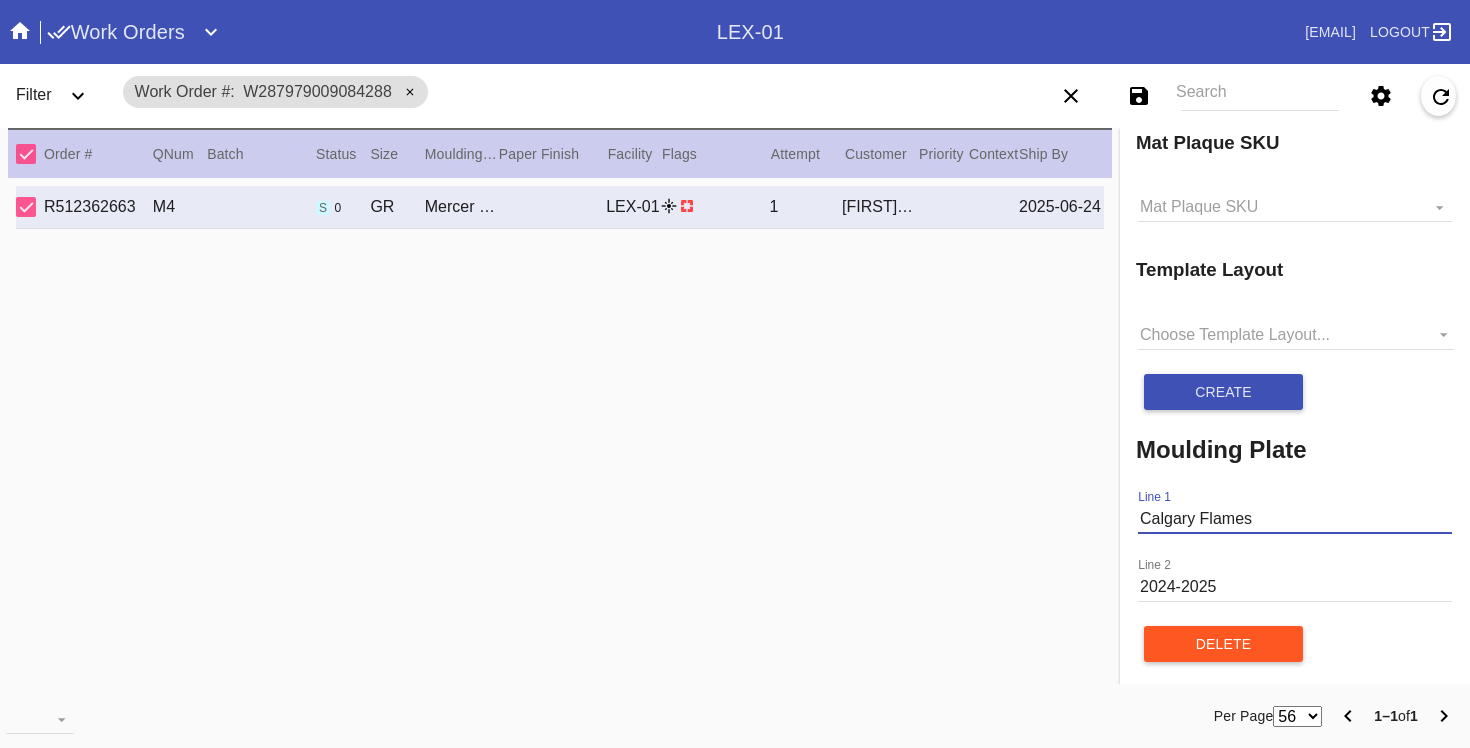 drag, startPoint x: 1265, startPoint y: 525, endPoint x: 1093, endPoint y: 534, distance: 172.2353 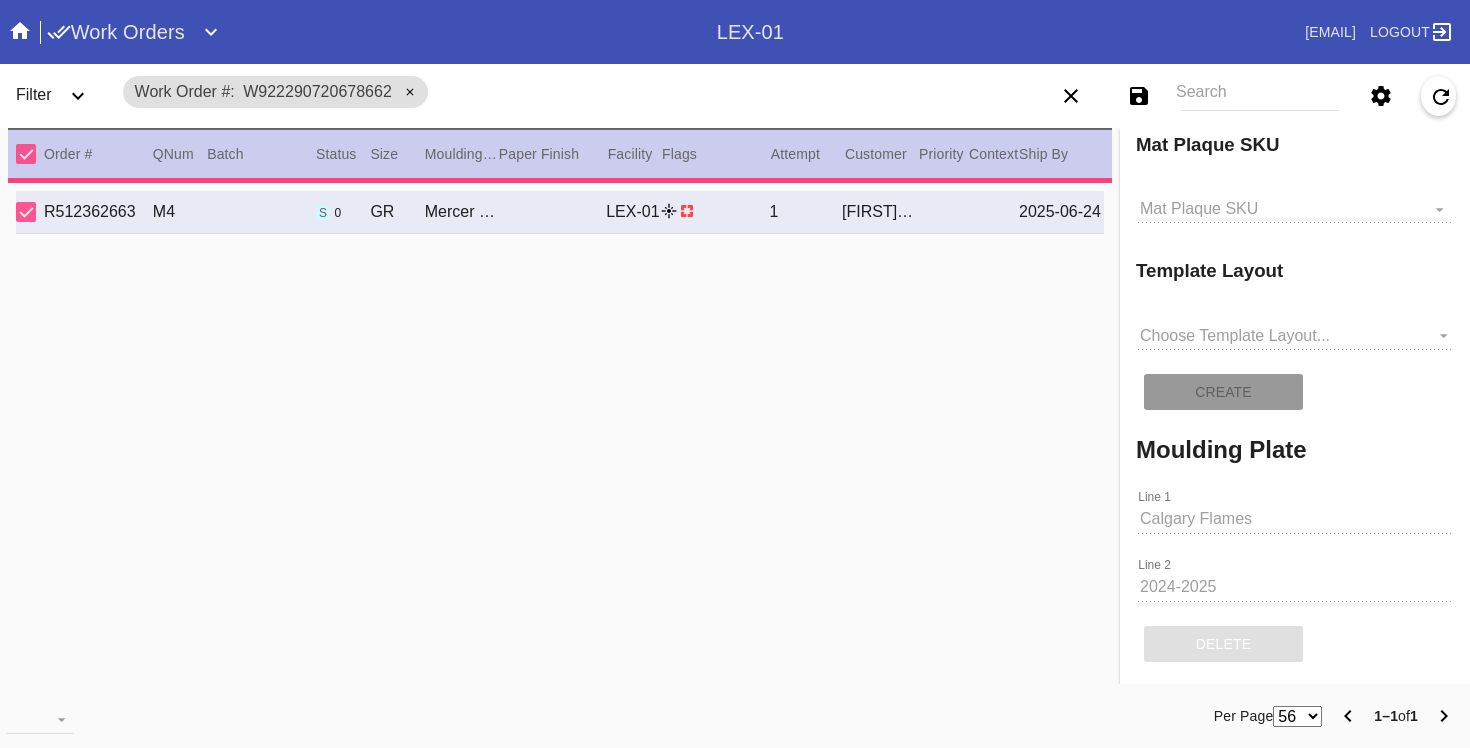 scroll, scrollTop: 2116, scrollLeft: 0, axis: vertical 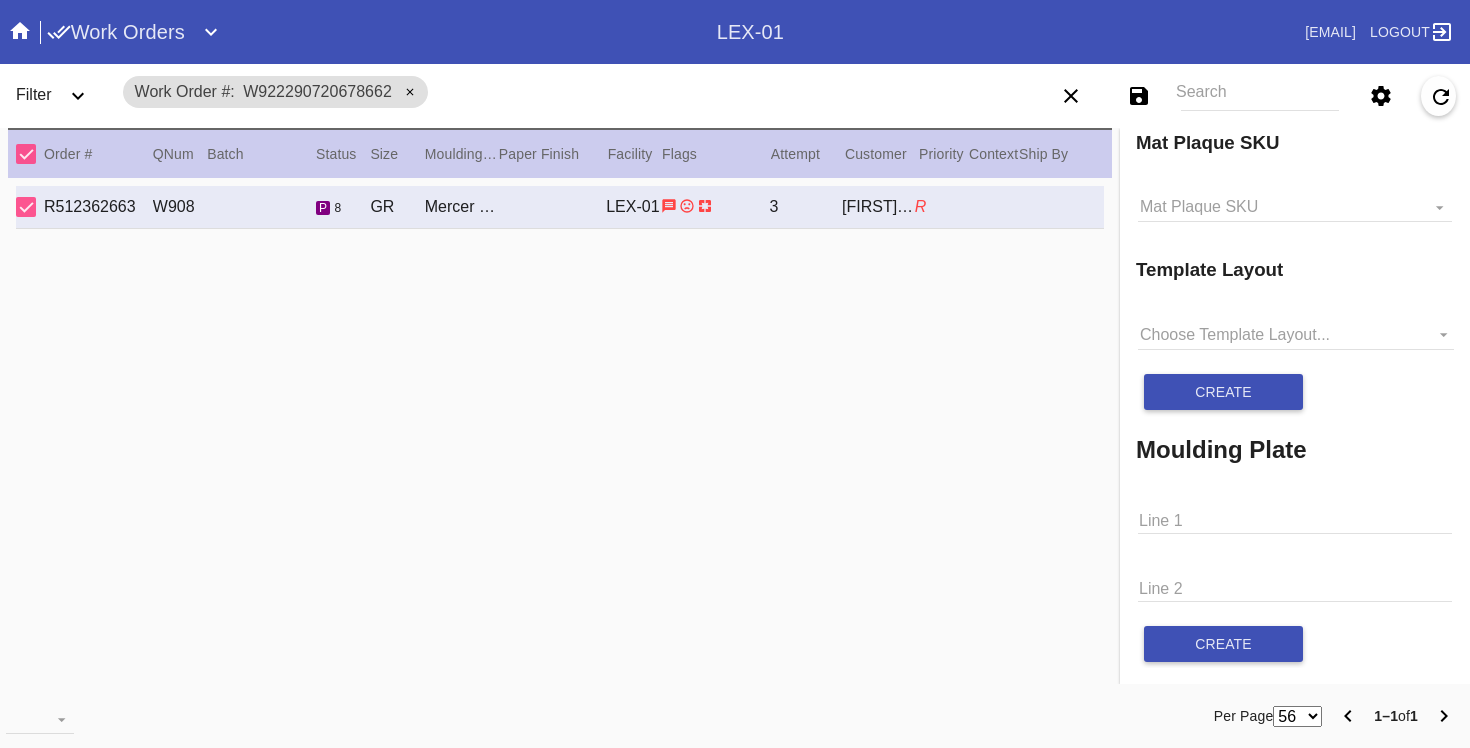 click on "Line 1" at bounding box center [1295, 519] 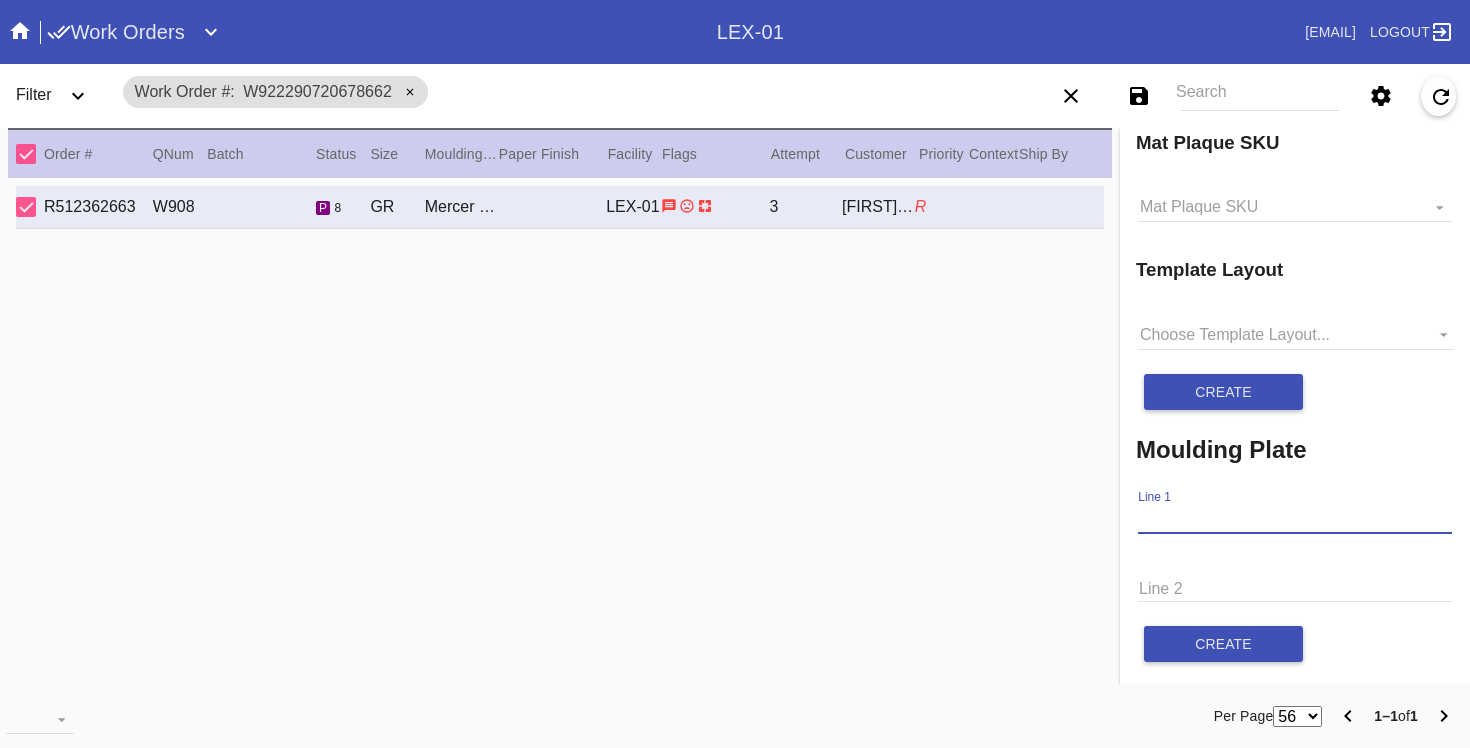 paste on "Calgary Flames" 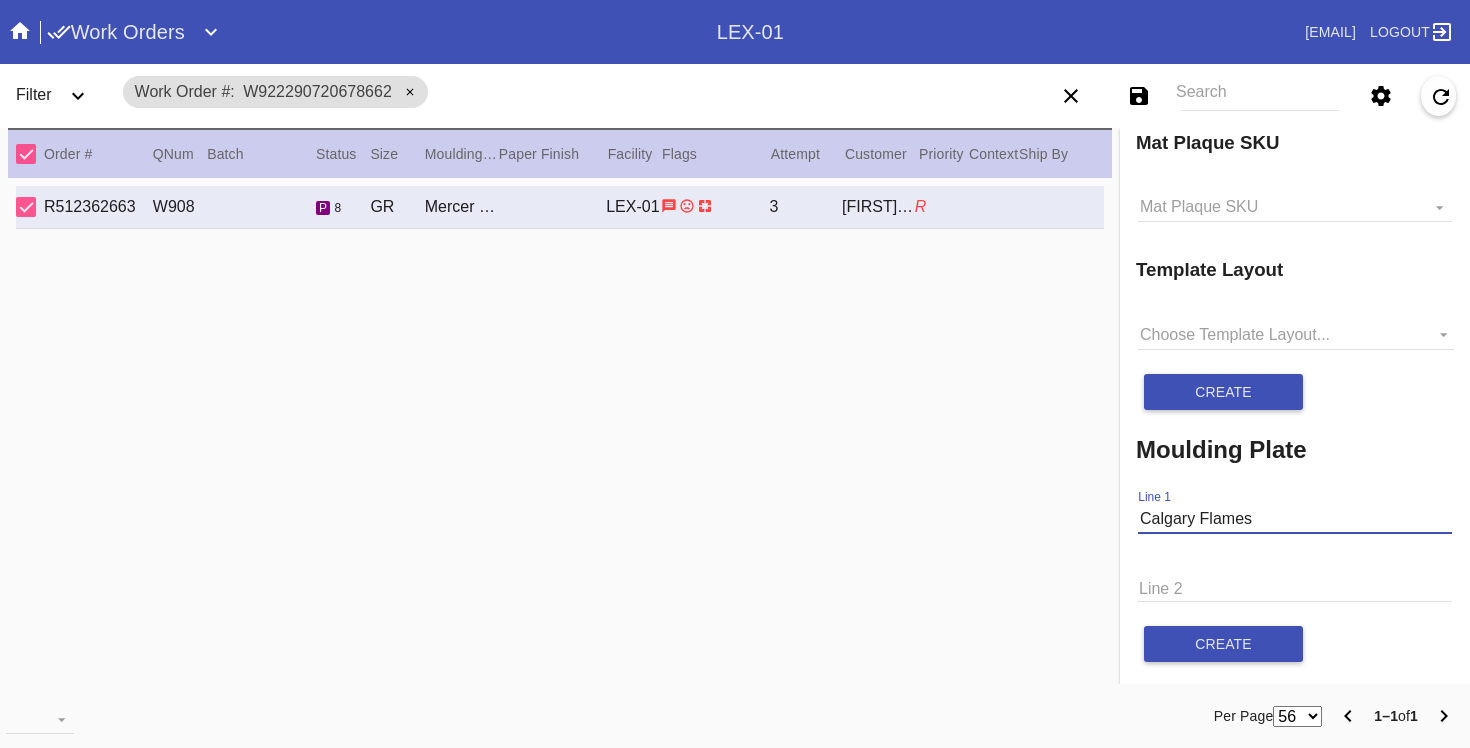type on "Calgary Flames" 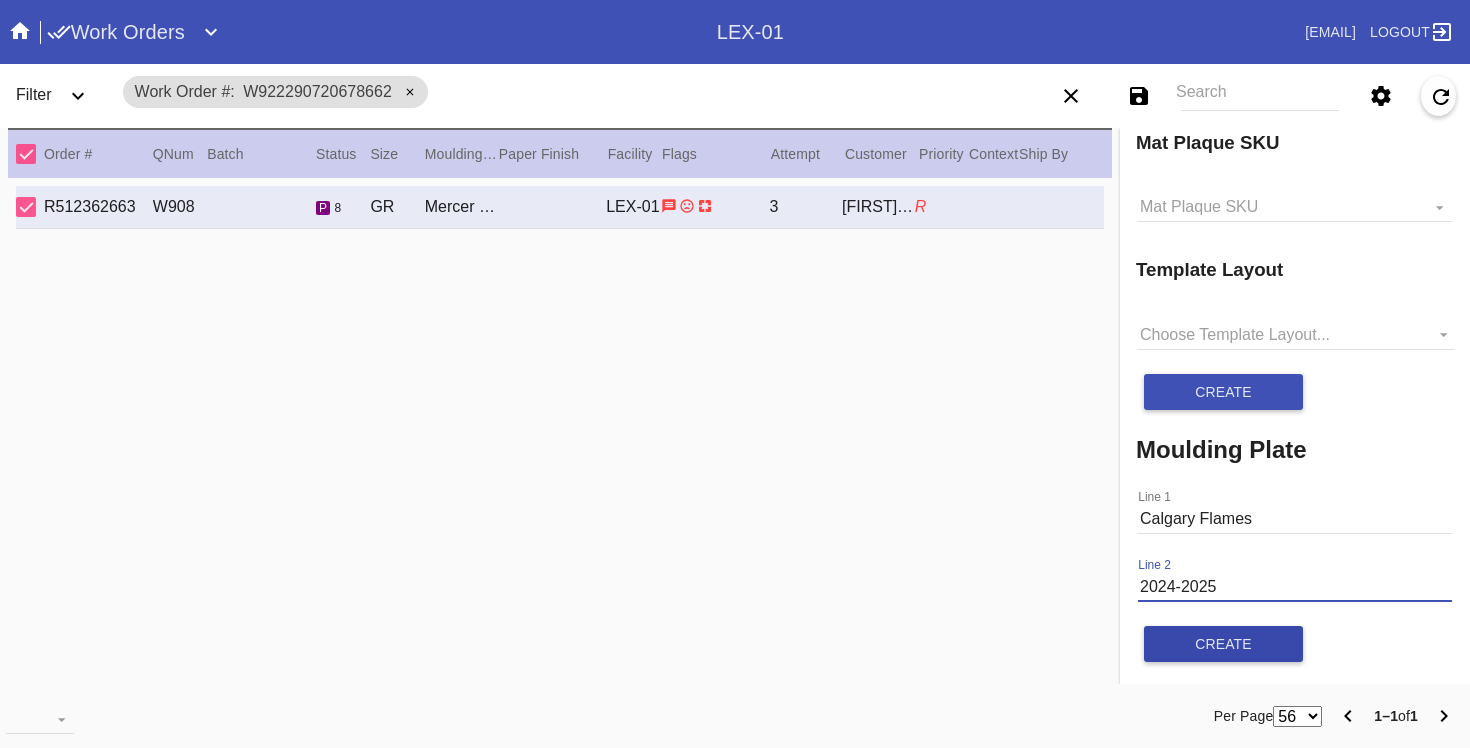 type on "2024-2025" 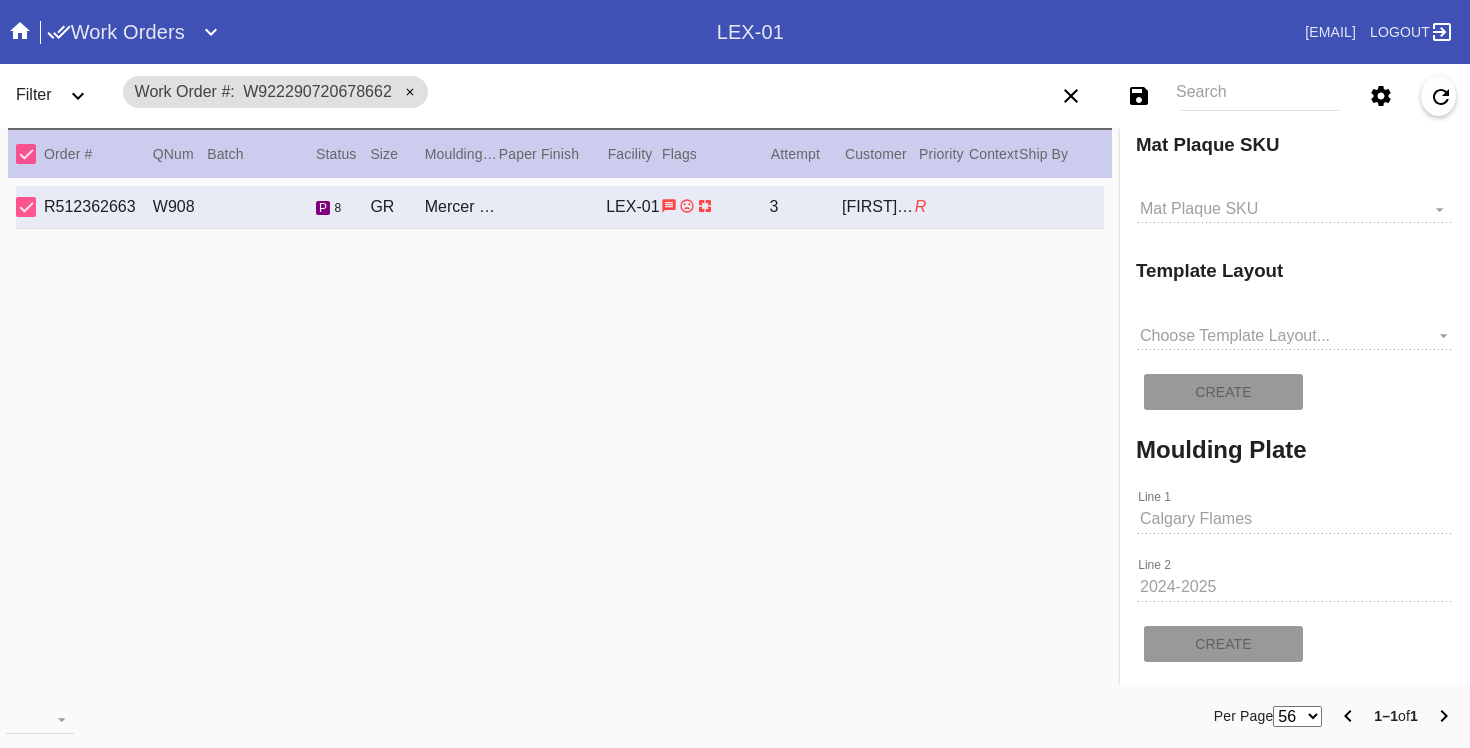 scroll, scrollTop: 2116, scrollLeft: 0, axis: vertical 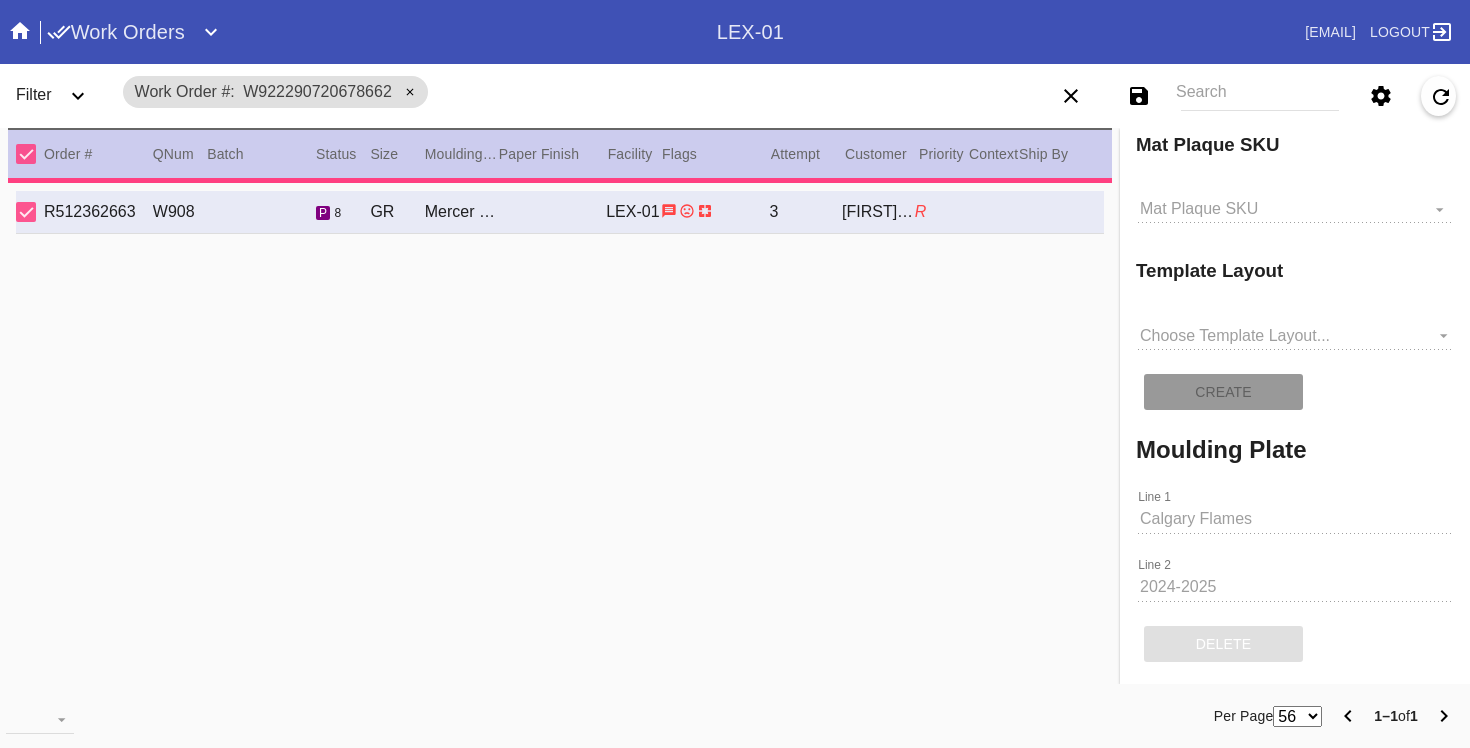 type 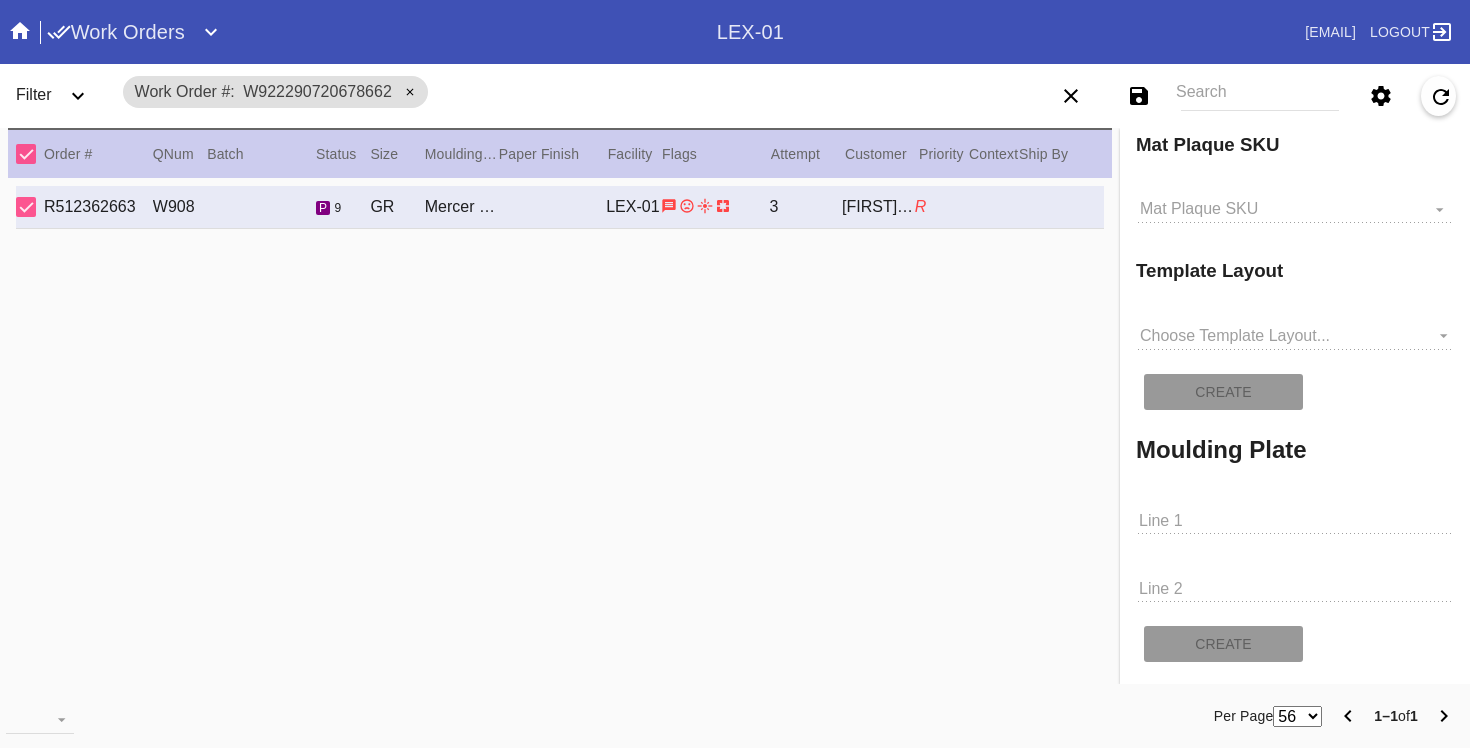 type on "Calgary Flames" 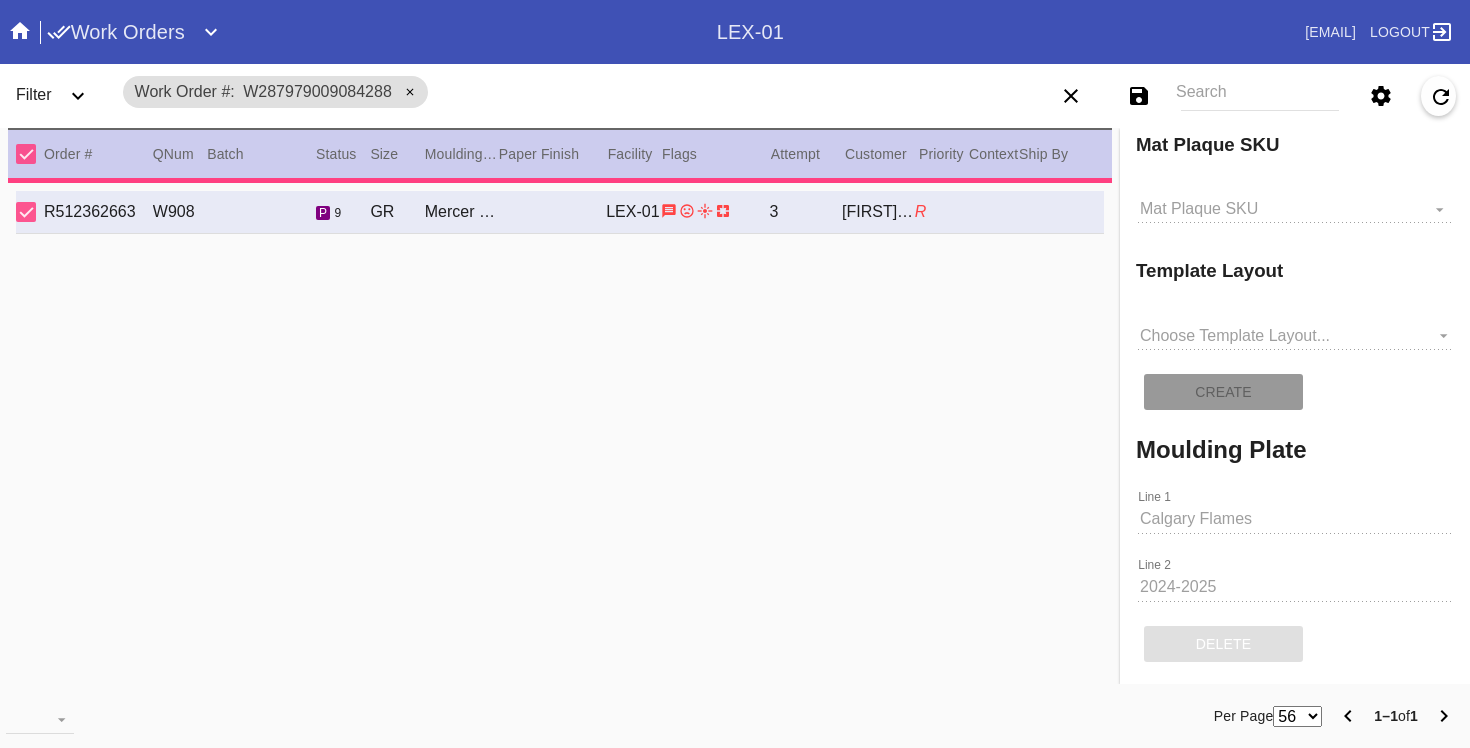 scroll, scrollTop: 2116, scrollLeft: 0, axis: vertical 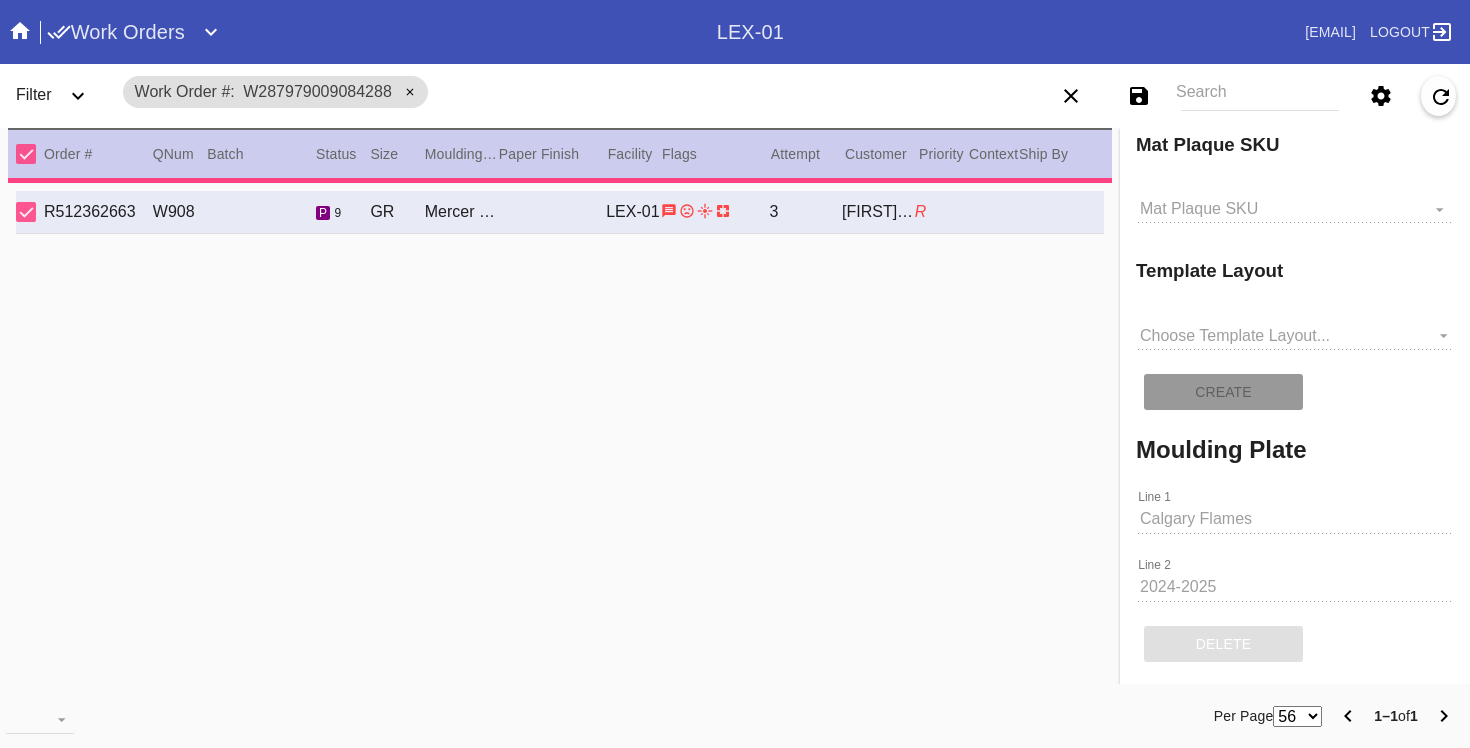 type on "31.0" 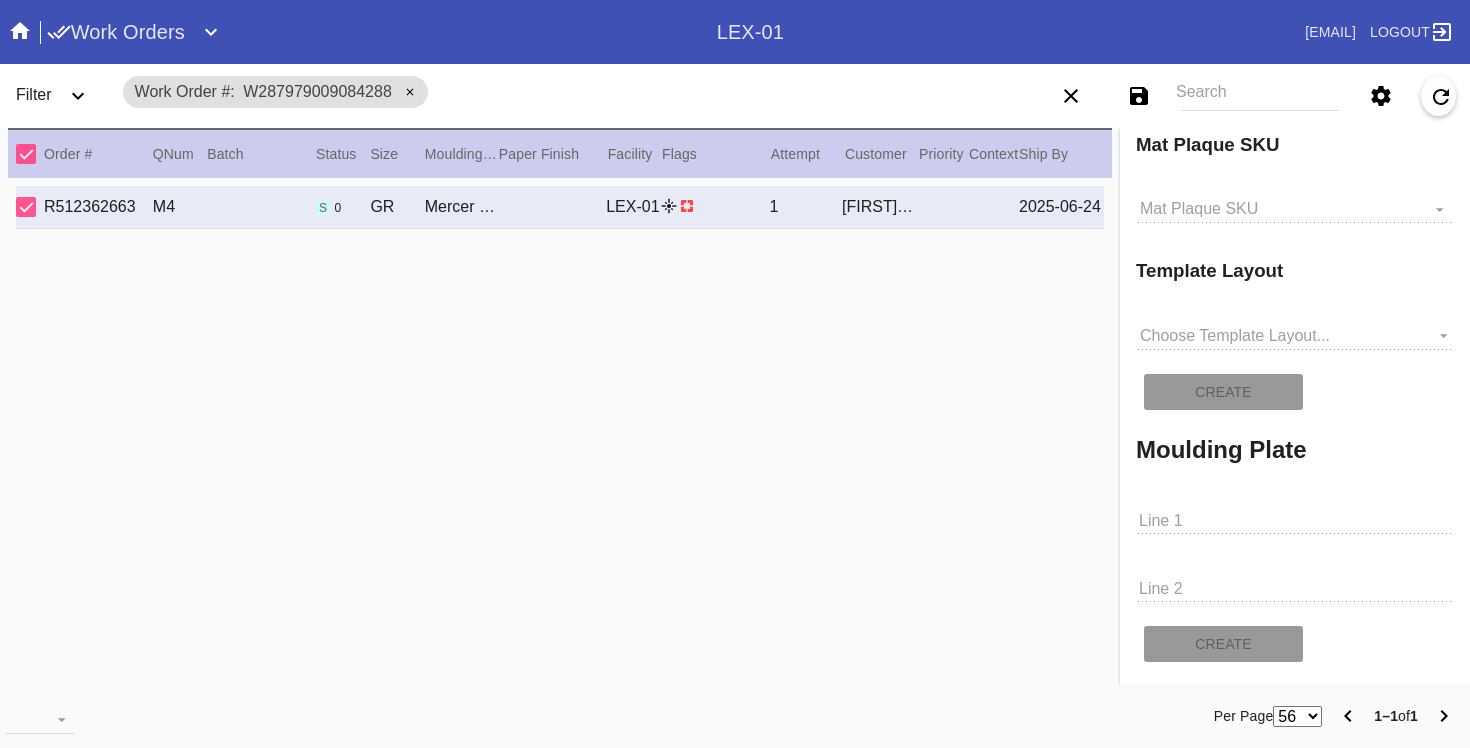 type on "Calgary Flames" 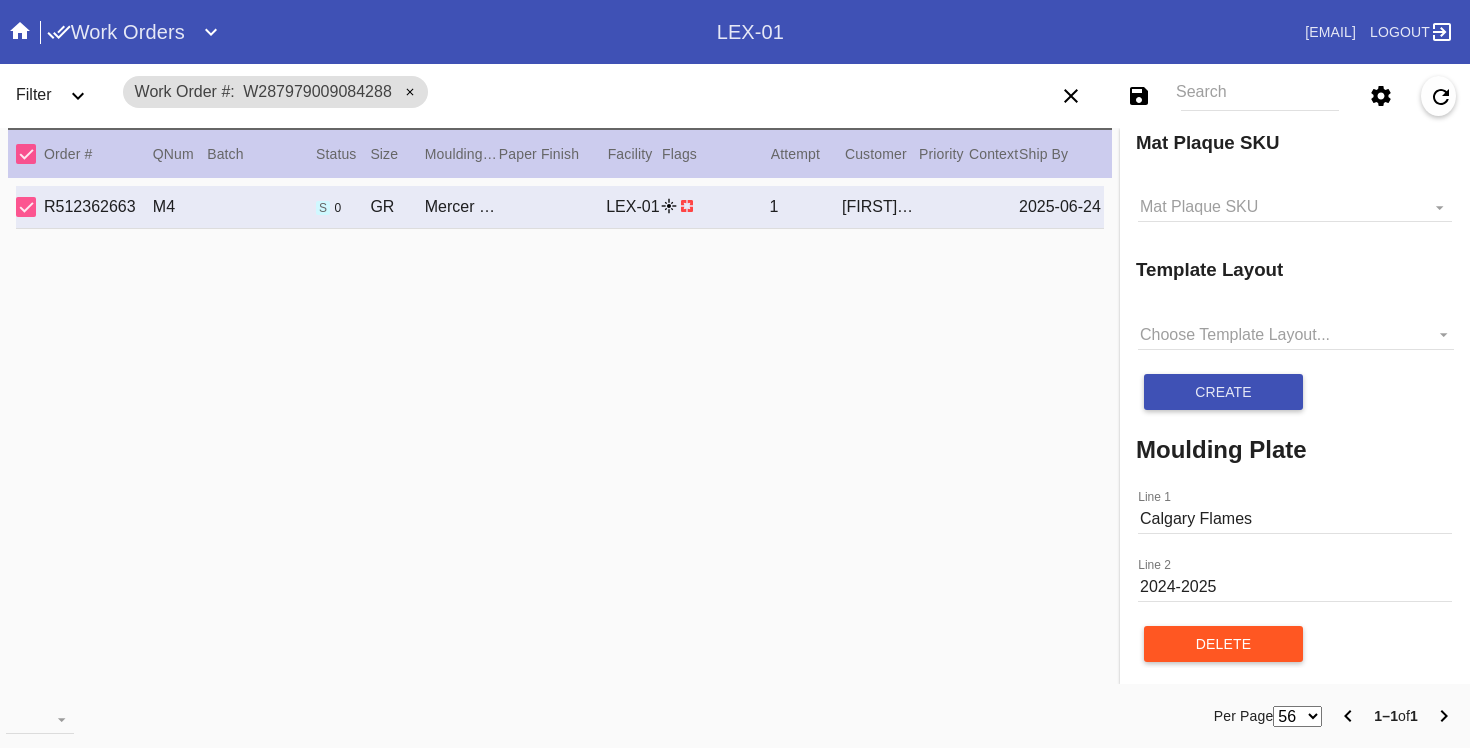 scroll, scrollTop: 2120, scrollLeft: 0, axis: vertical 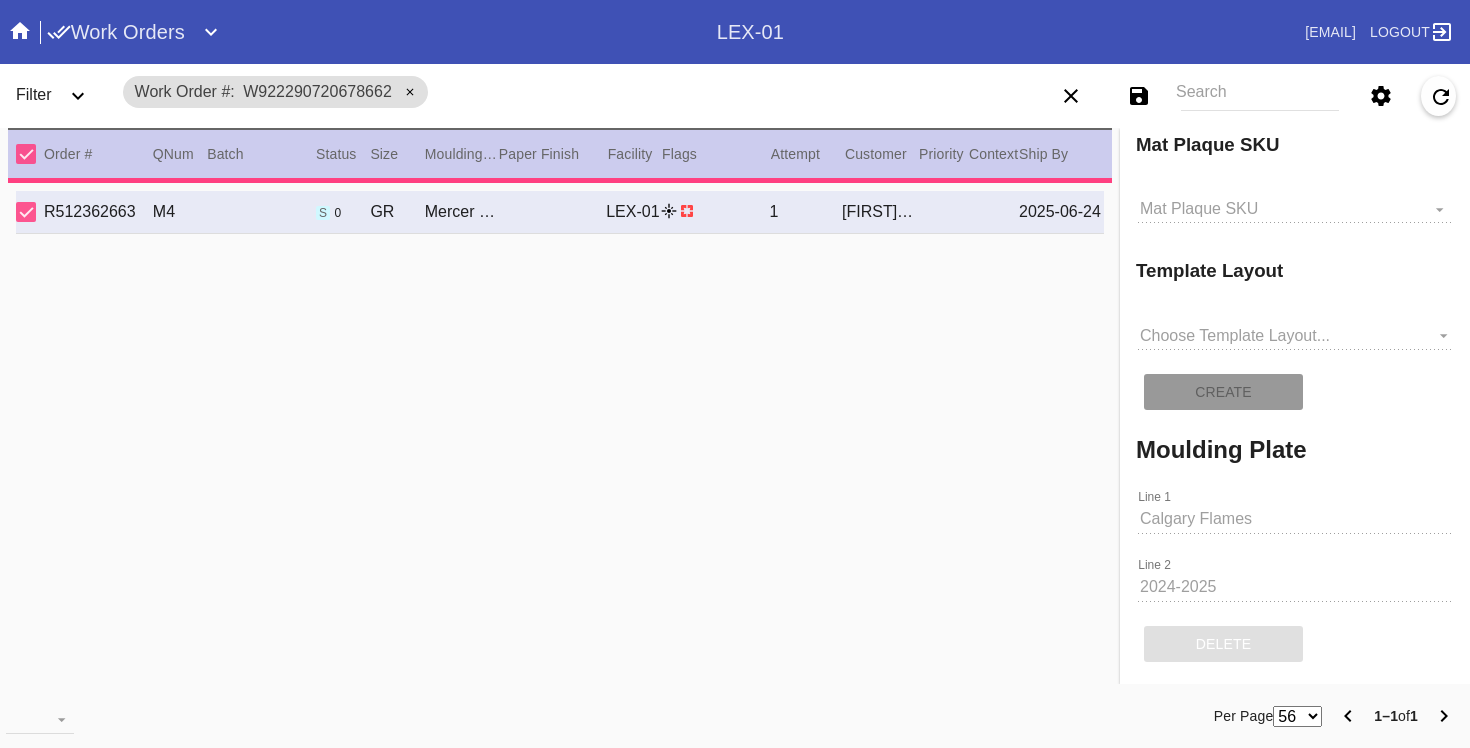 type on "28.0" 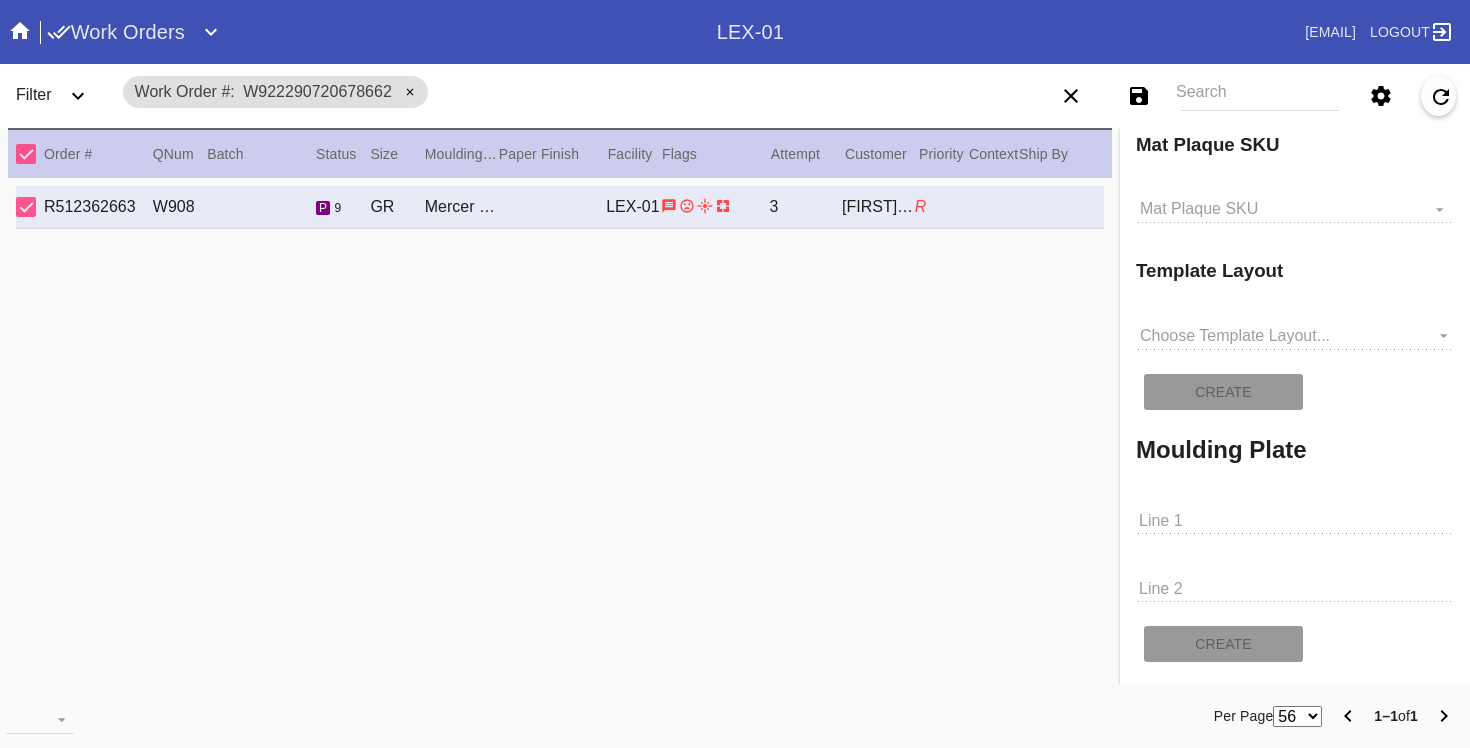 type on "Calgary Flames" 